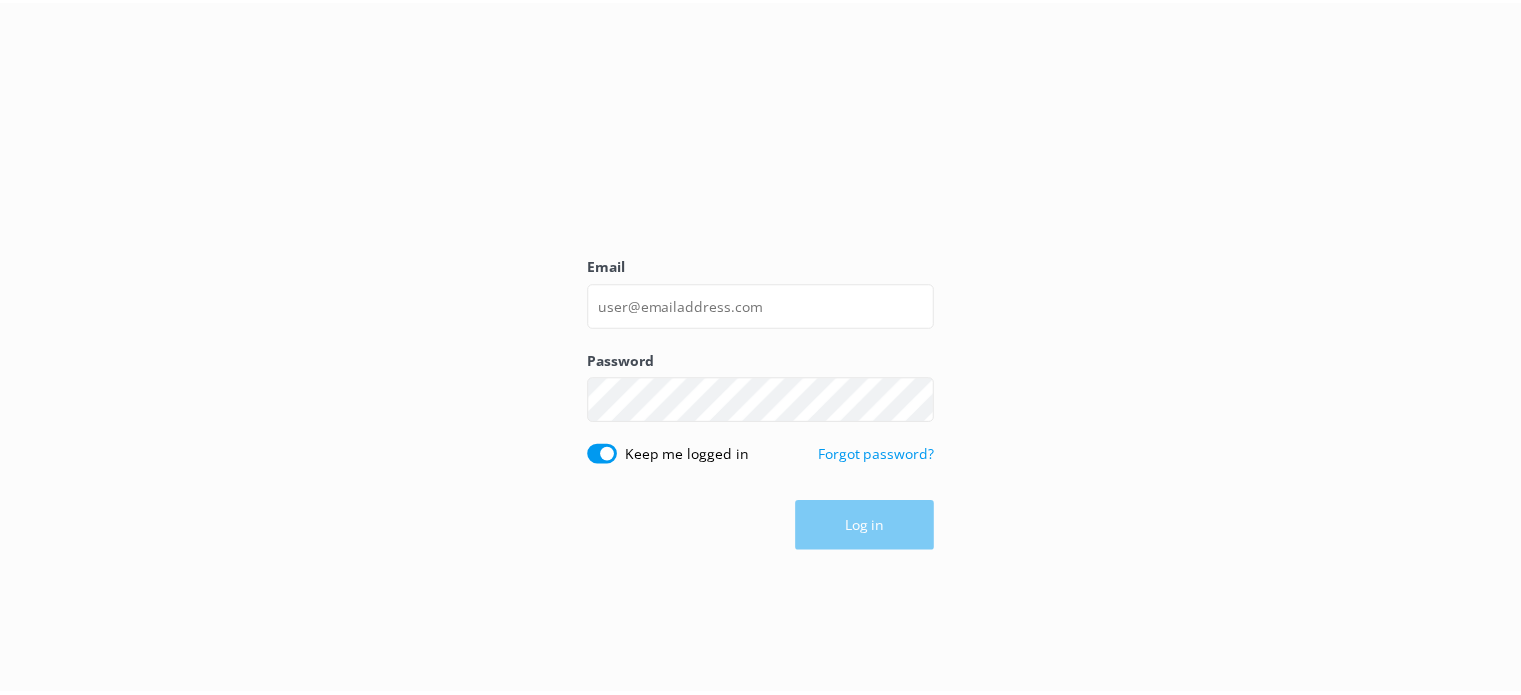 scroll, scrollTop: 0, scrollLeft: 0, axis: both 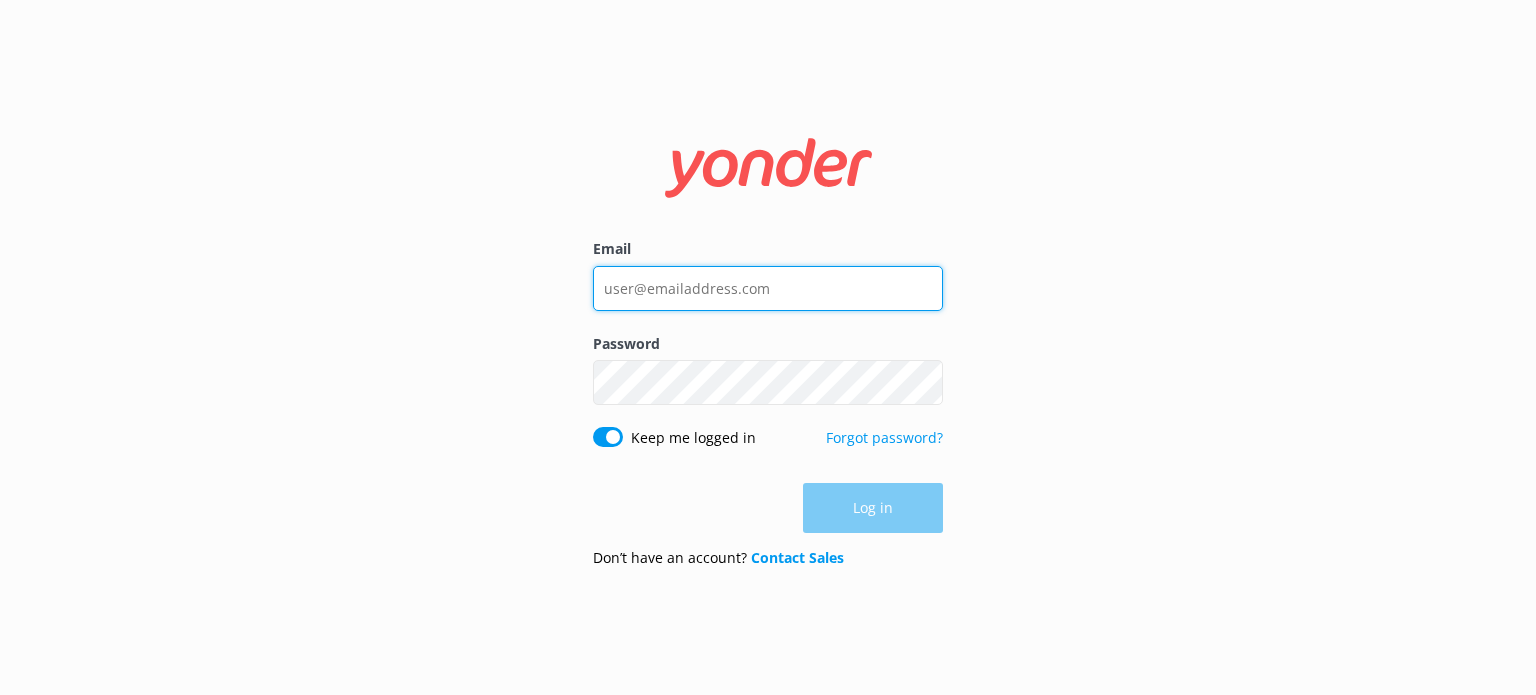 click on "Email" at bounding box center (768, 288) 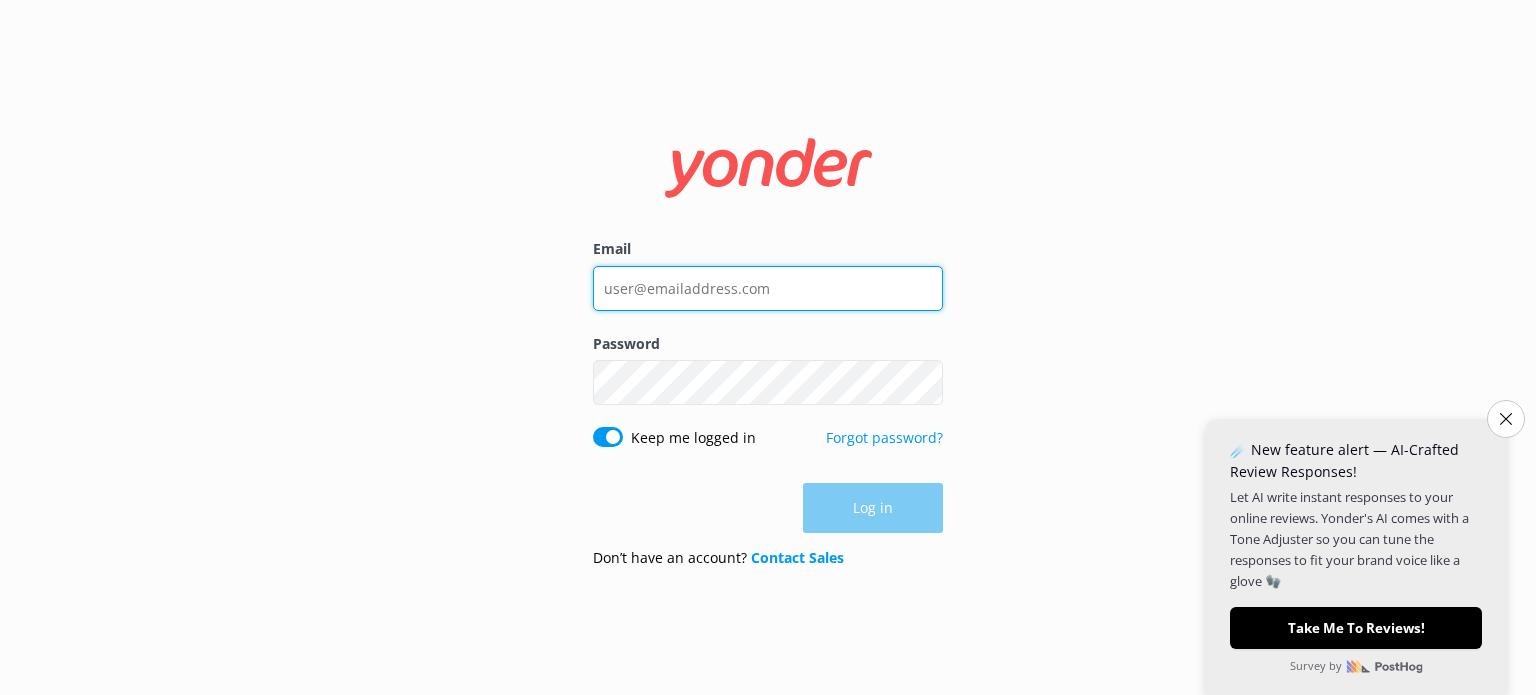 type on "events@example.com" 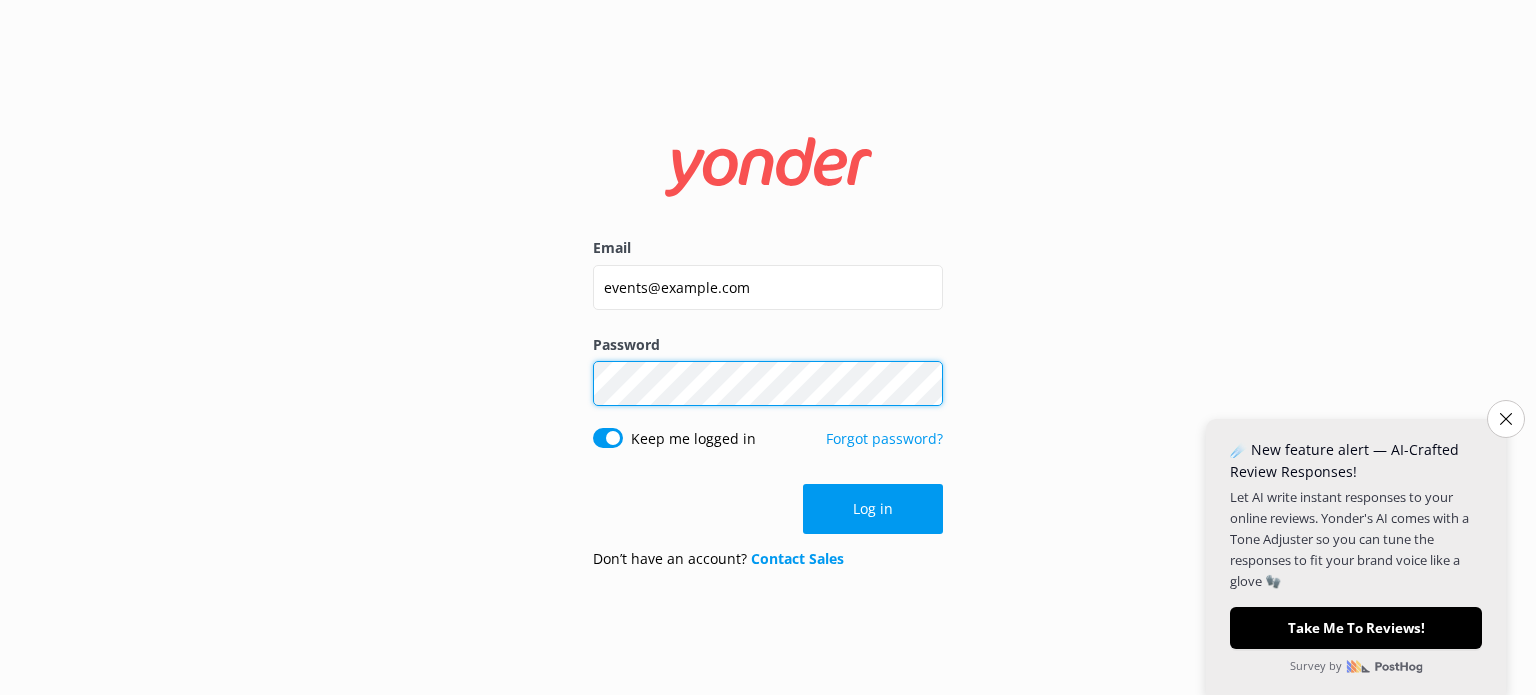 click on "Log in" at bounding box center (873, 509) 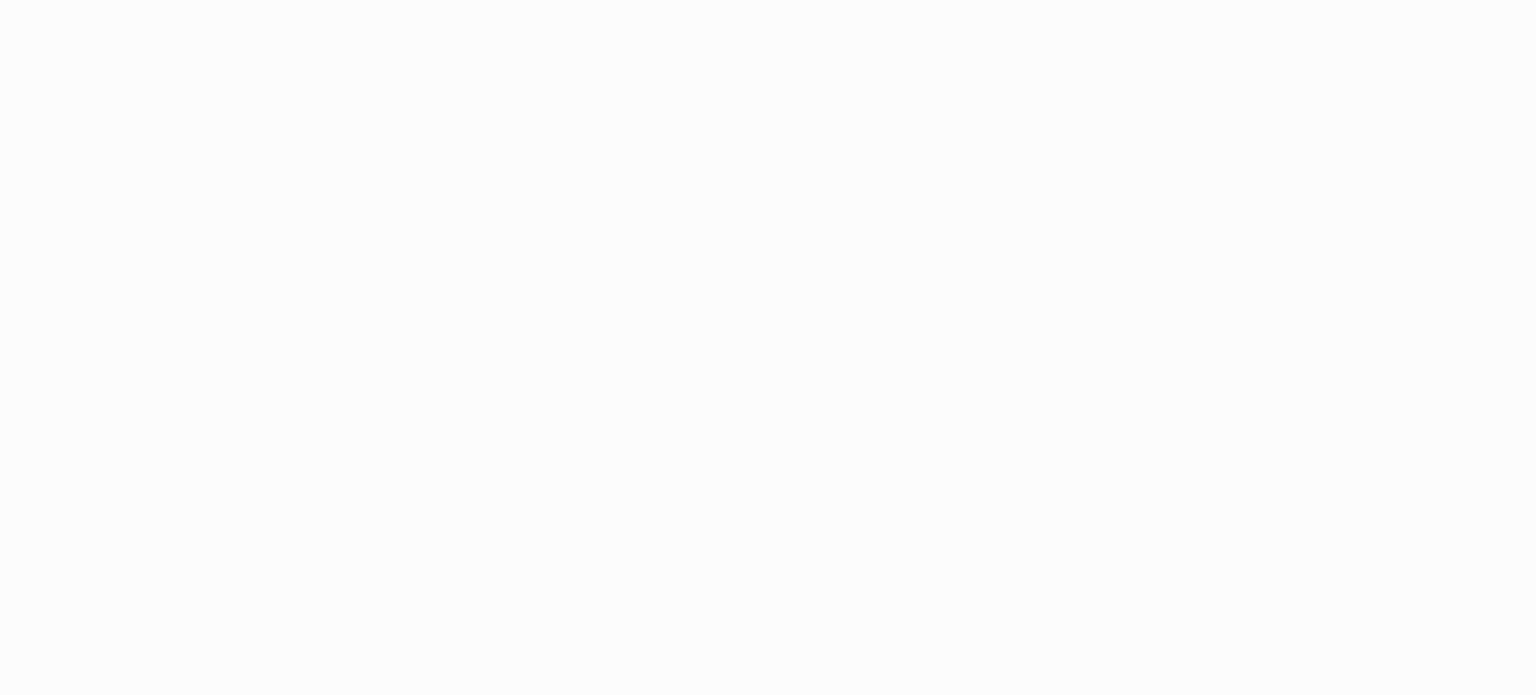 scroll, scrollTop: 0, scrollLeft: 0, axis: both 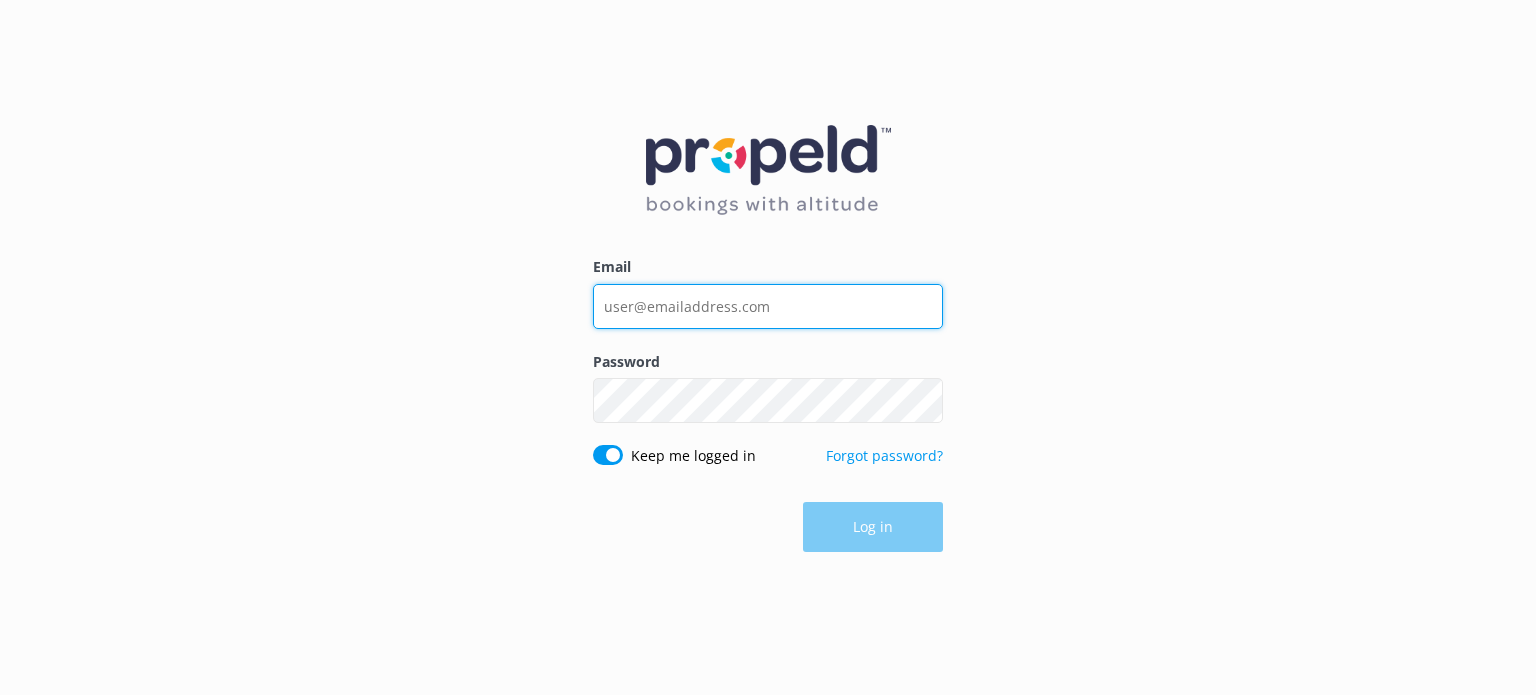 click on "Email" at bounding box center [768, 306] 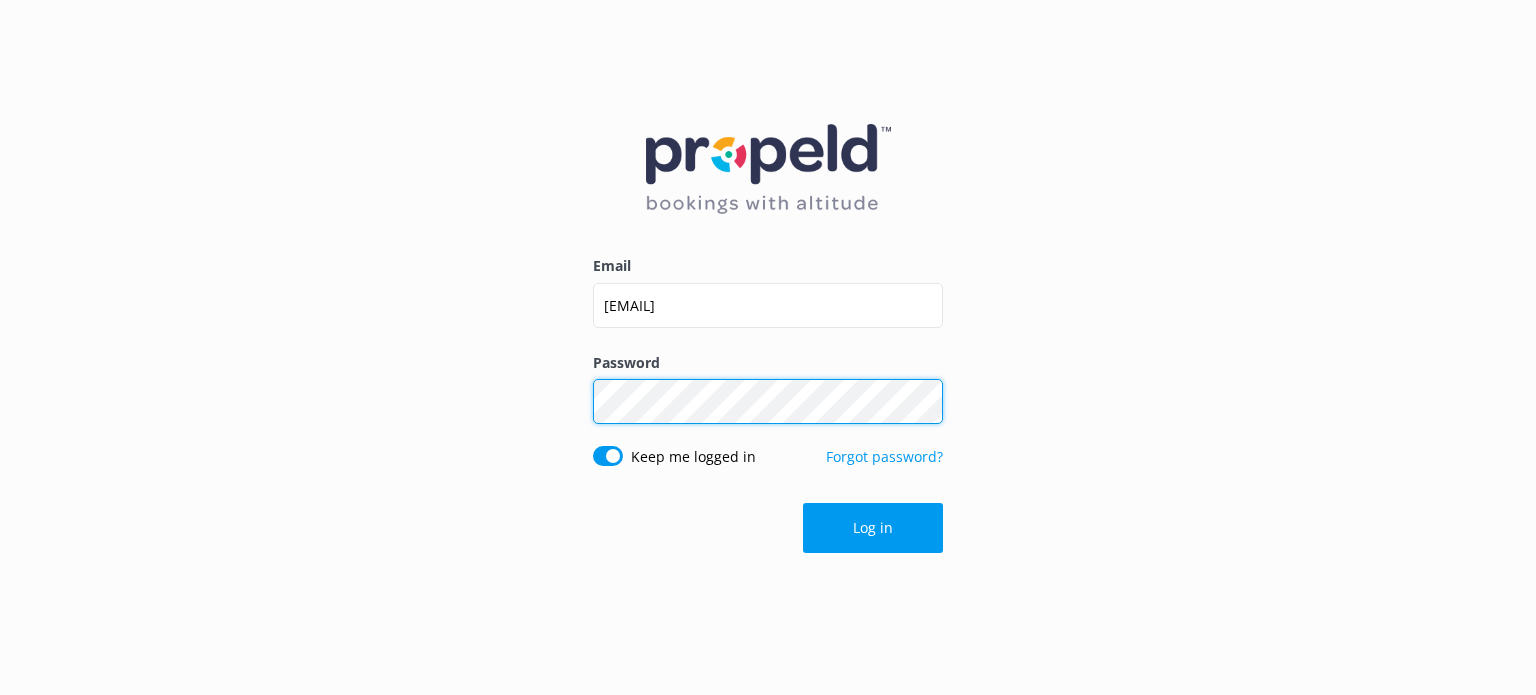 click on "Log in" at bounding box center (873, 528) 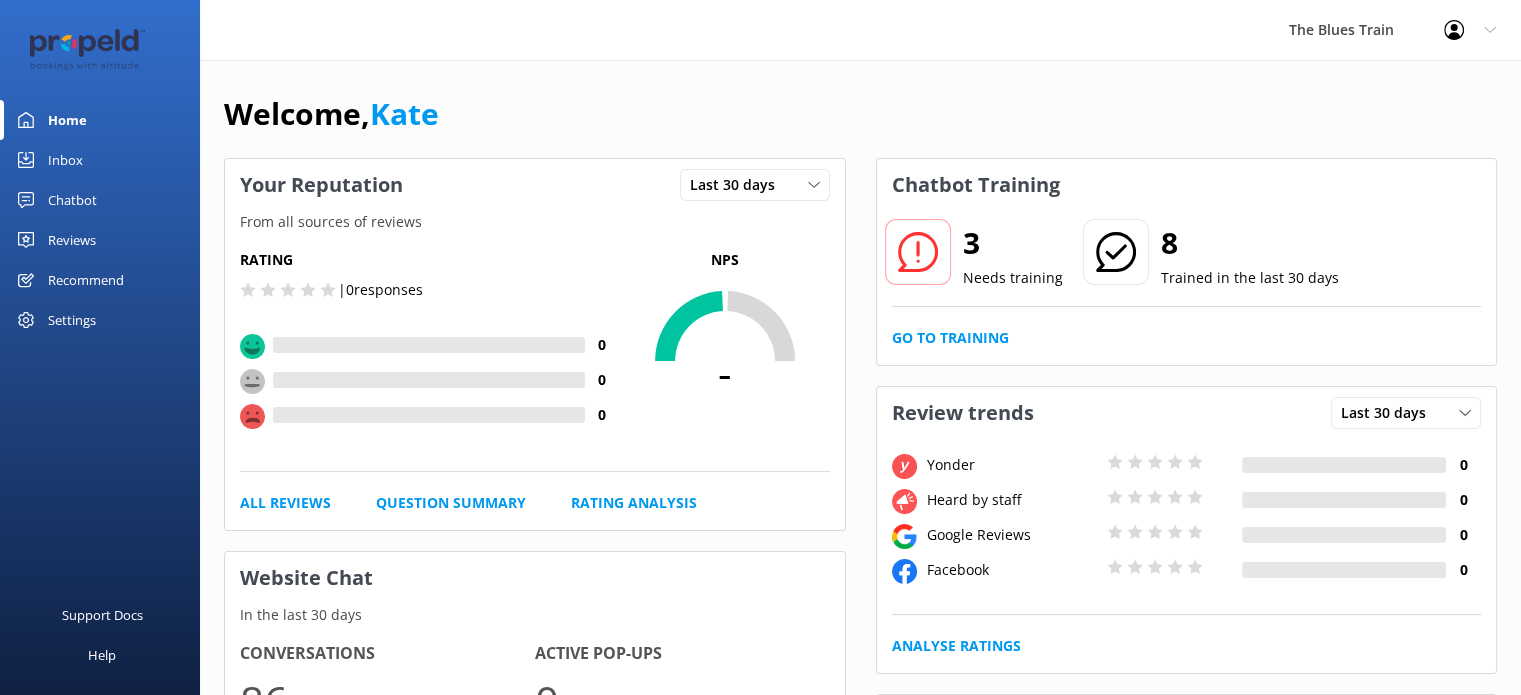 click on "Inbox" at bounding box center (65, 160) 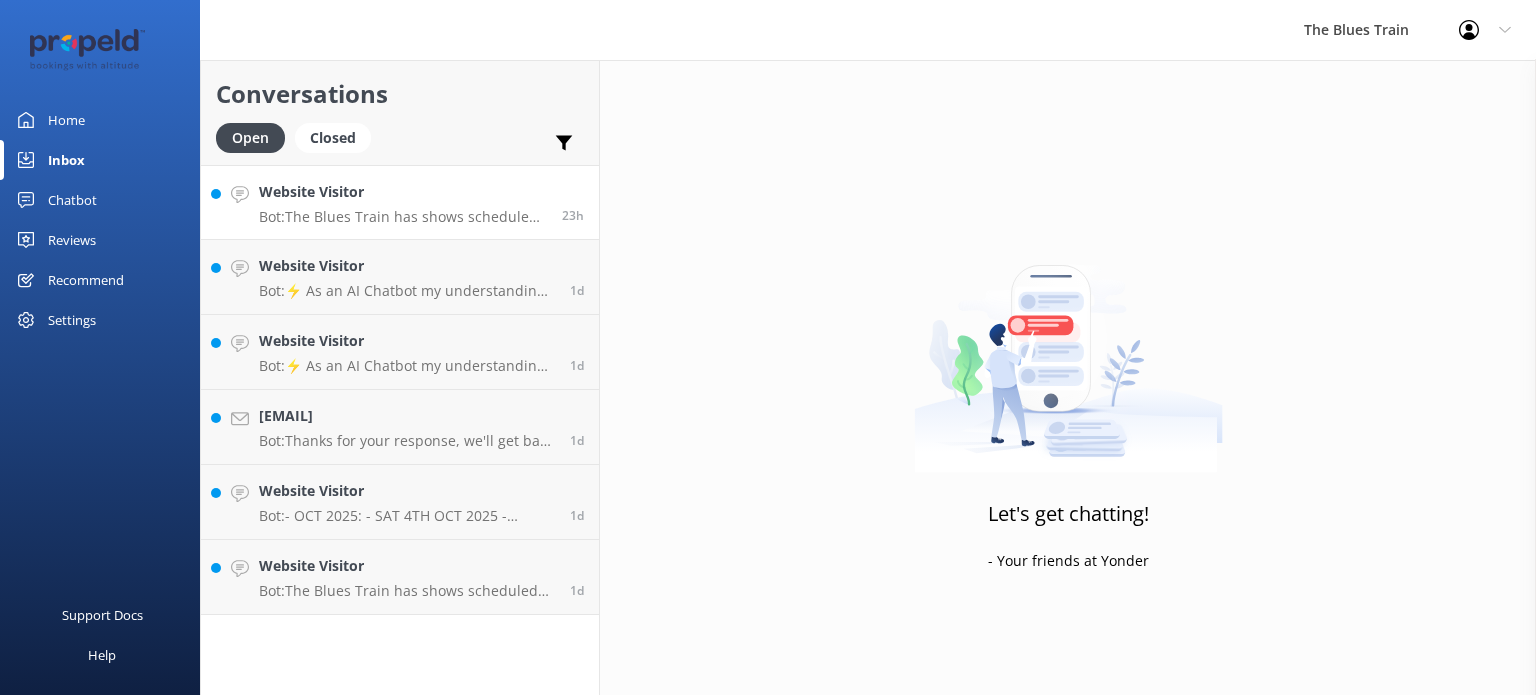 click on "Bot:  The Blues Train has shows scheduled on the following dates:
- October [YEAR]: Saturdays on the 4th, 11th, 18th, and 25th (evening shows)
- November [YEAR]: Saturdays on the 1st (day), 8th (day), 15th (evening), 22nd (day), and 29th (evening)
- December [YEAR]: Friday the 5th (evening), Saturday the 6th (evening), and Saturday the 13th (evening)
For bookings, please visit: https://www.thebluestrain.com.au/shows/. 23h" at bounding box center [403, 217] 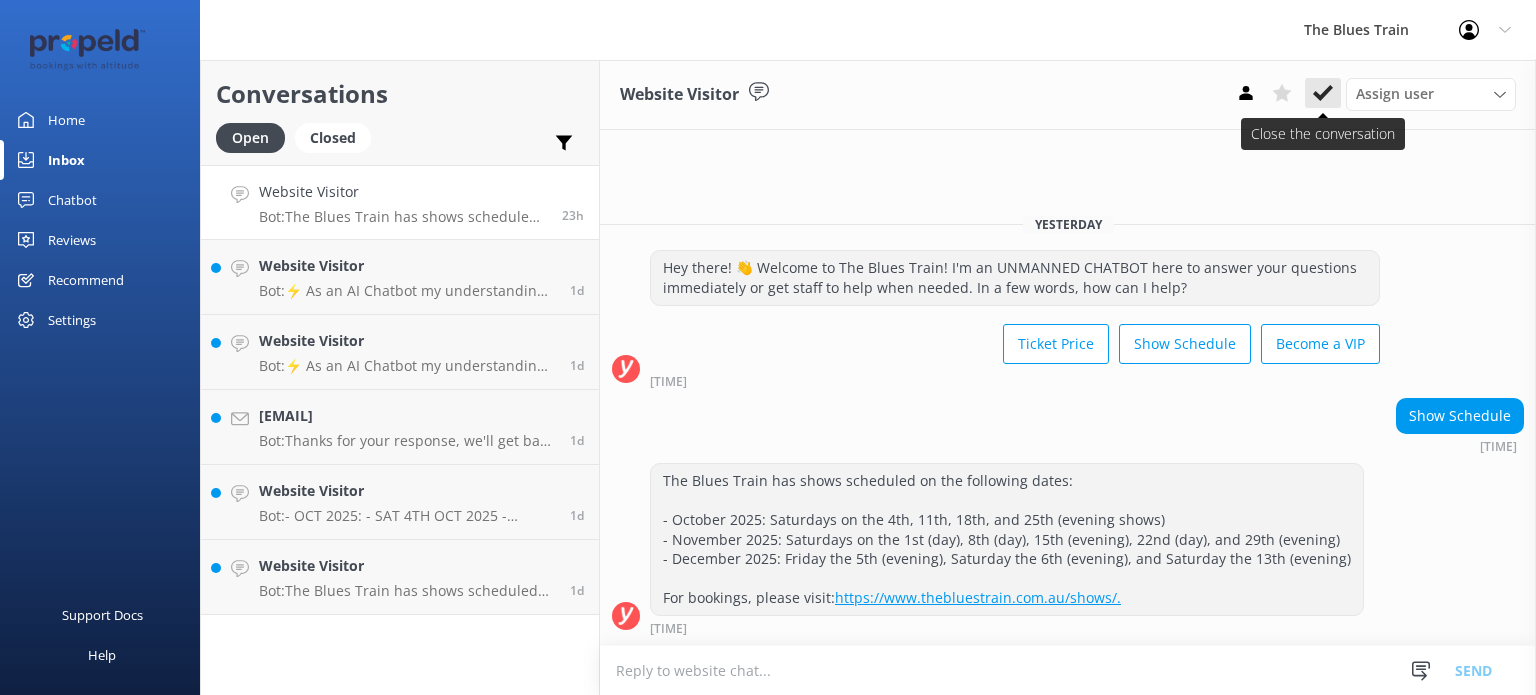 click 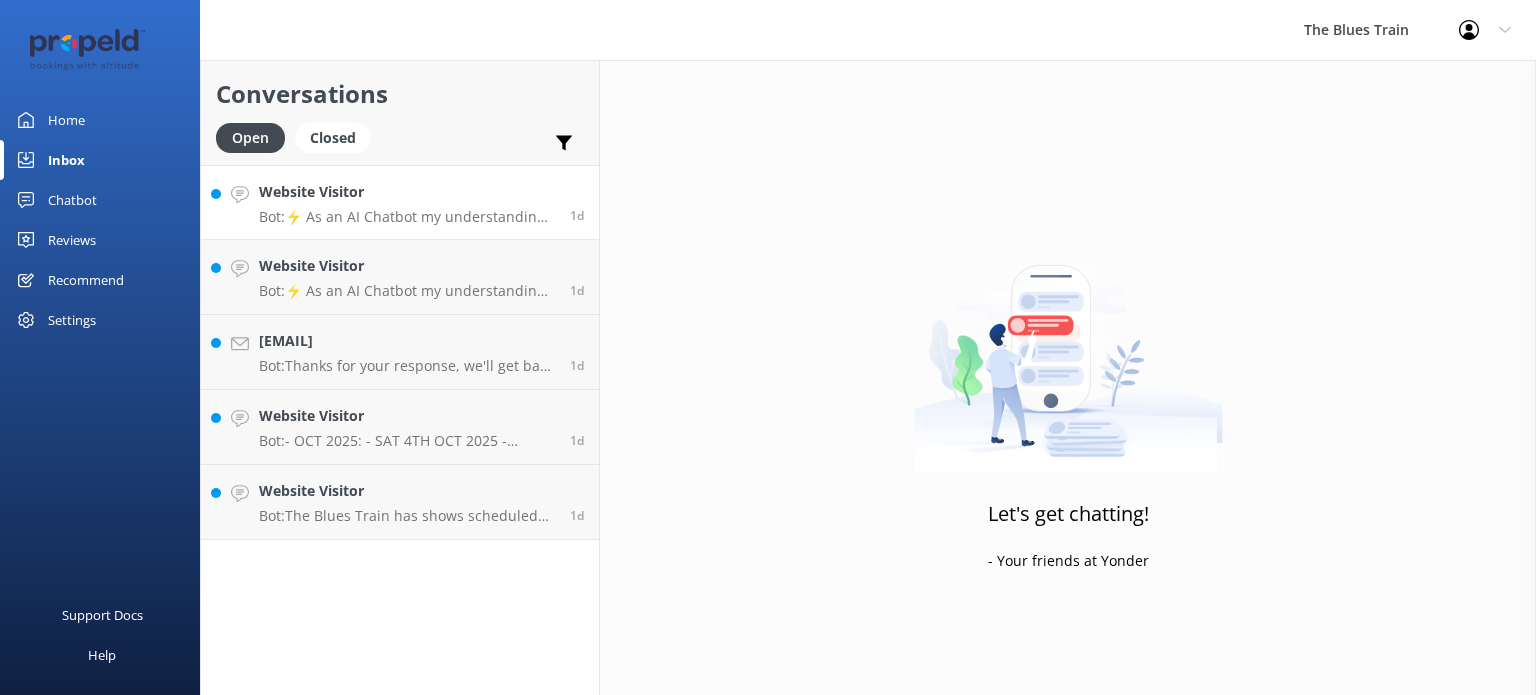 click on "Bot: ⚡ As an AI Chatbot my understanding of some questions is limited. Please rephrase your question so I can attempt to answer it. If you'd prefer to speak to a person, feel free to contact the office here: https://www.thebluestrain.com.au/contact-us/" at bounding box center (407, 217) 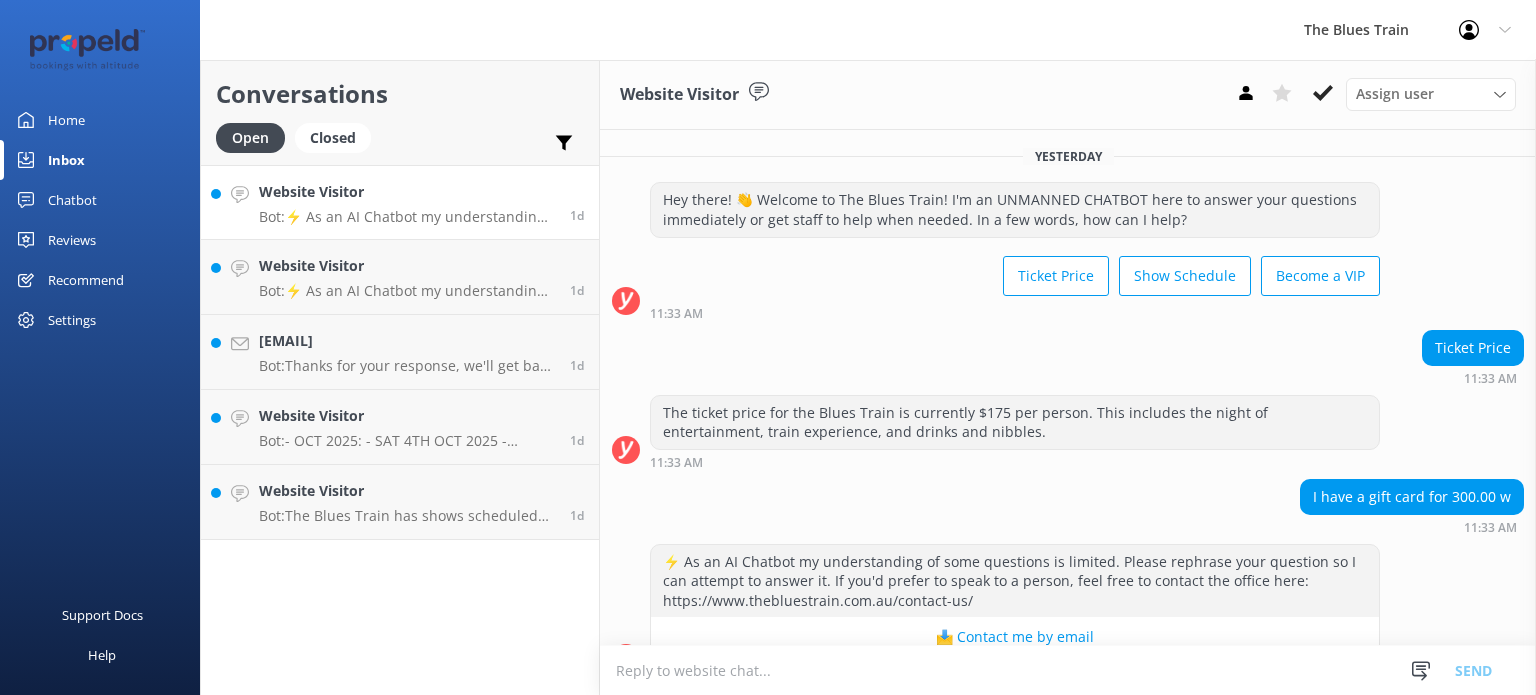 scroll, scrollTop: 40, scrollLeft: 0, axis: vertical 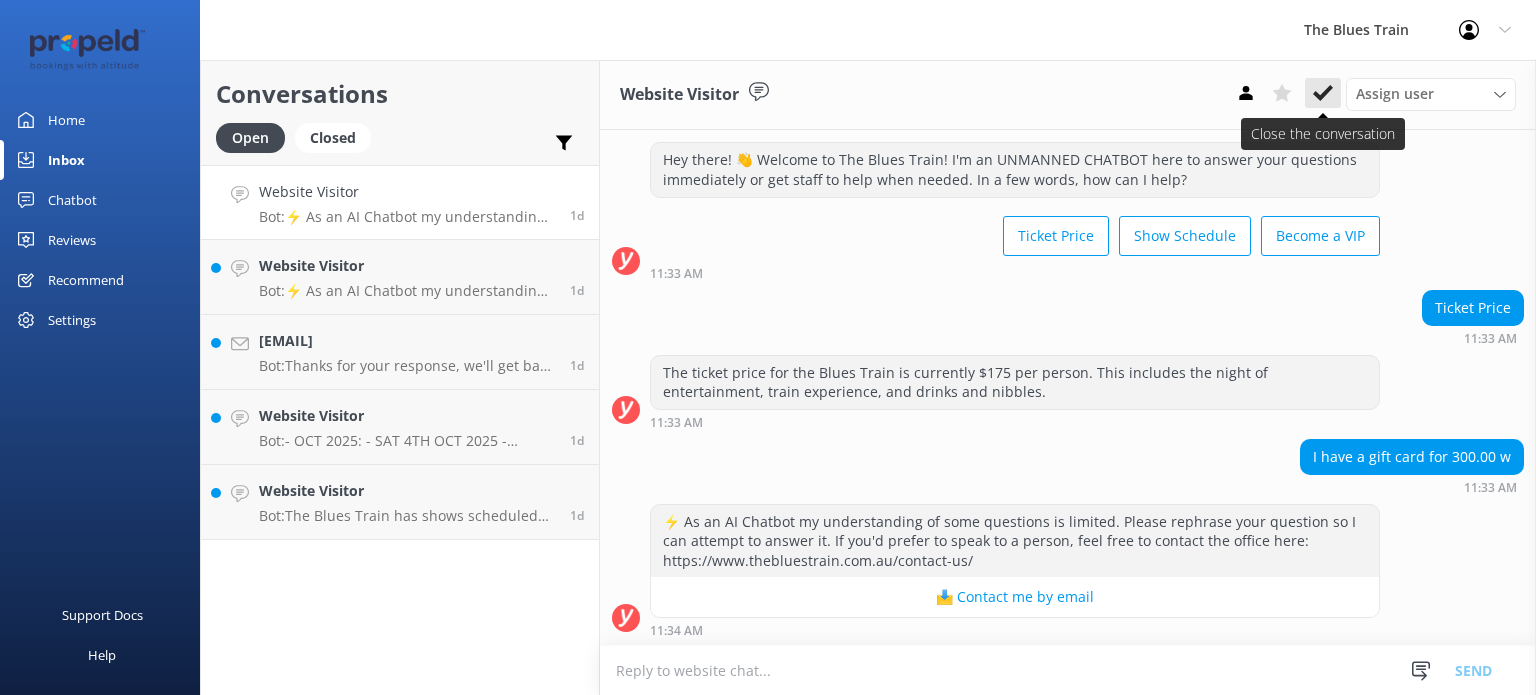 click at bounding box center [1323, 93] 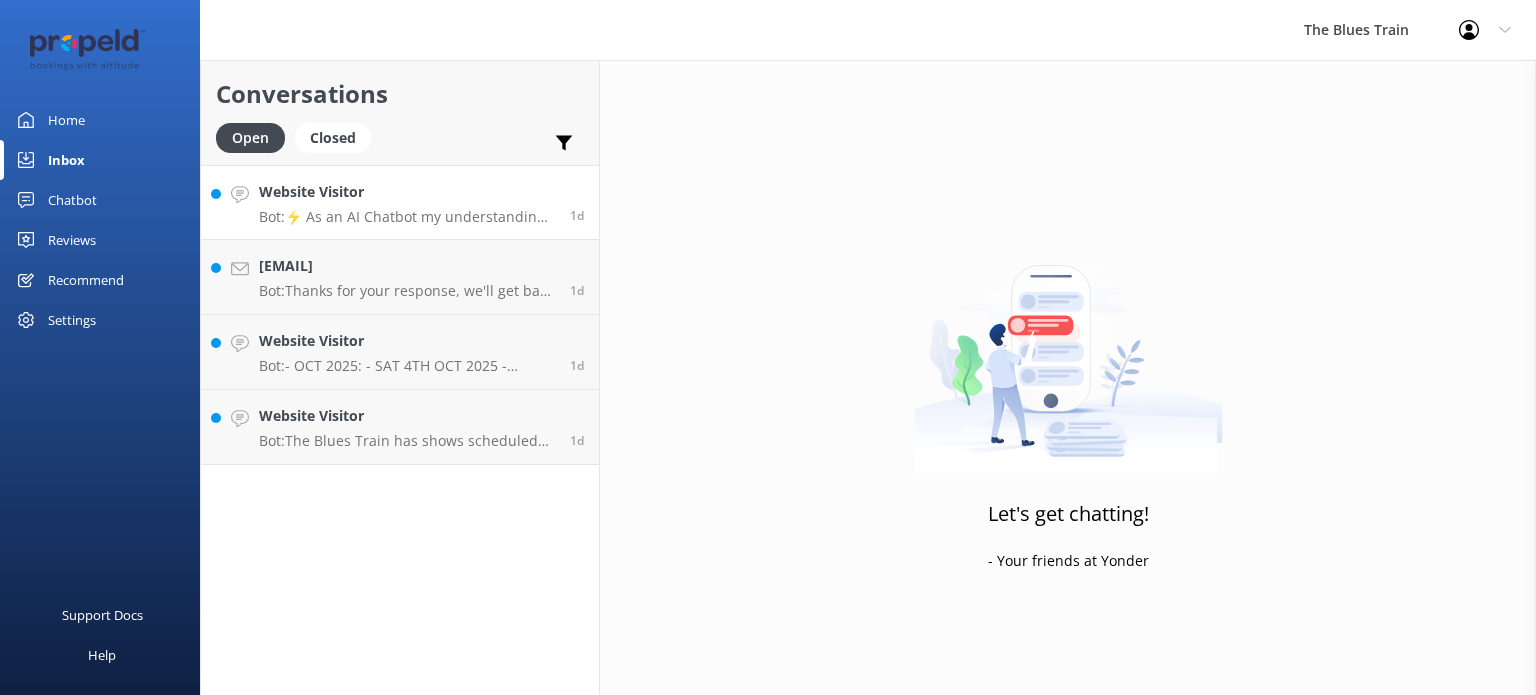 click on "Website Visitor" at bounding box center [407, 192] 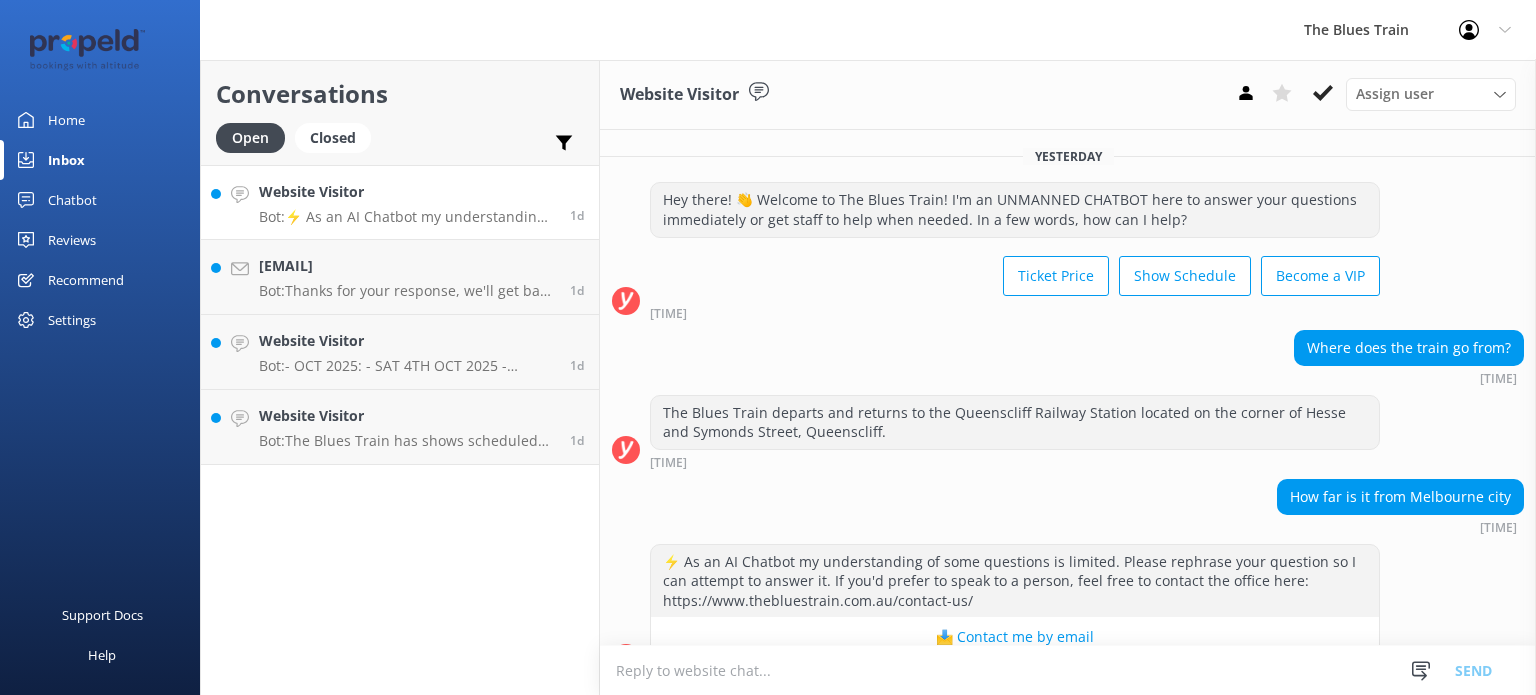 scroll, scrollTop: 40, scrollLeft: 0, axis: vertical 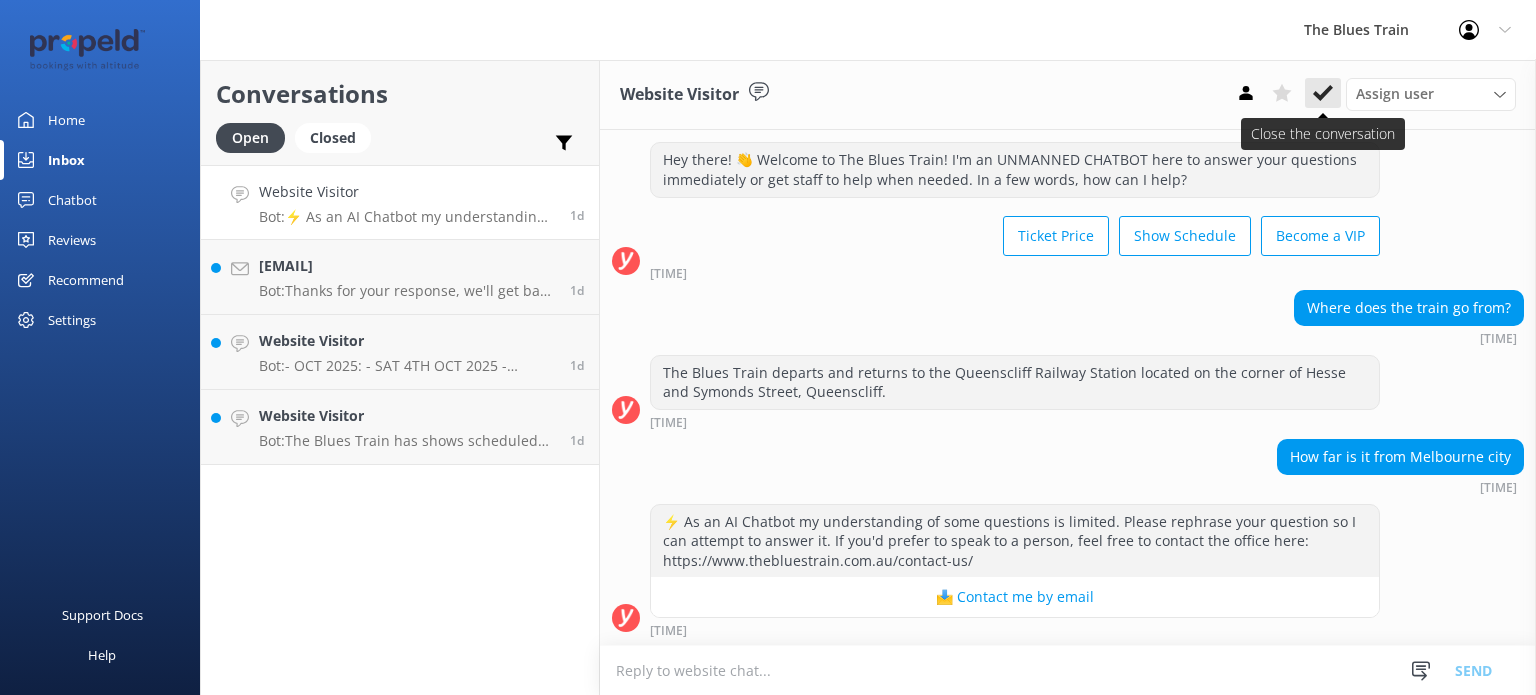 click 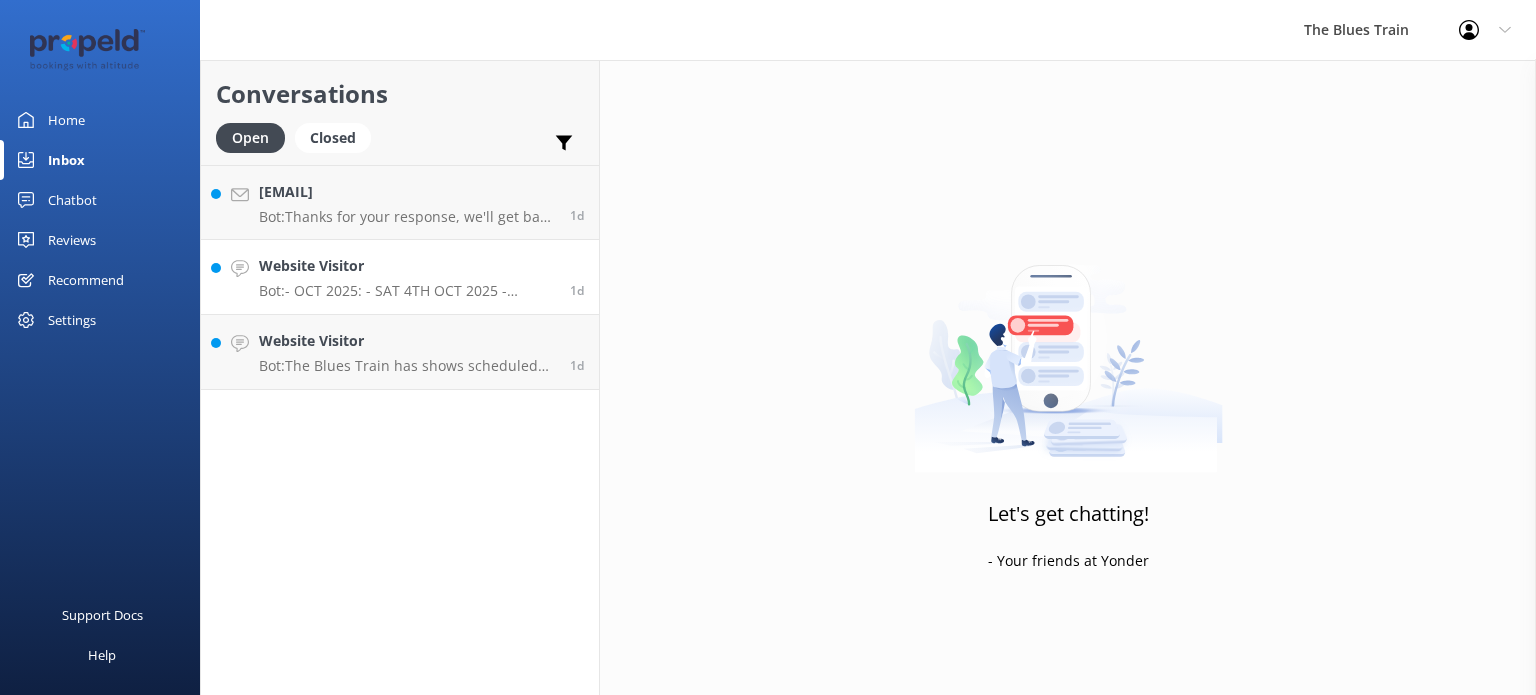 click on "Website Visitor" at bounding box center (407, 266) 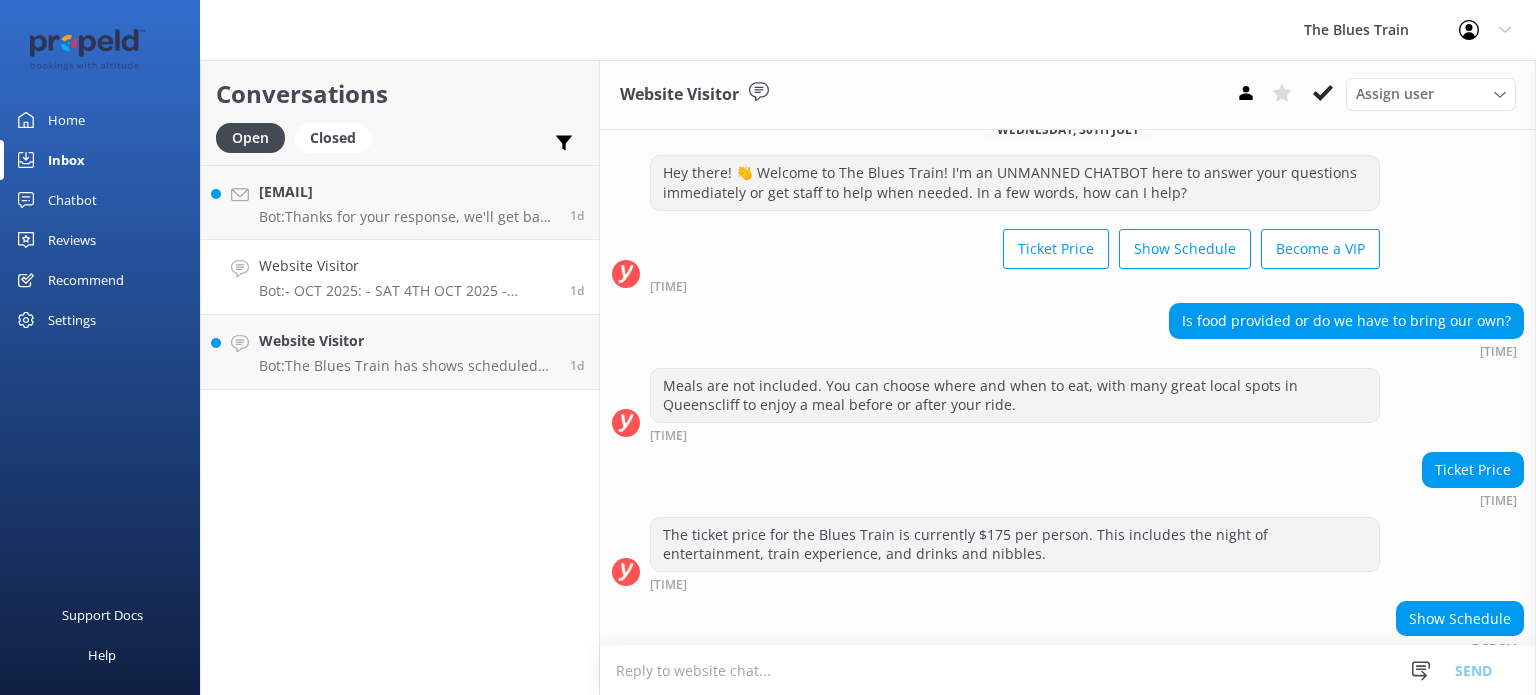 scroll, scrollTop: 25, scrollLeft: 0, axis: vertical 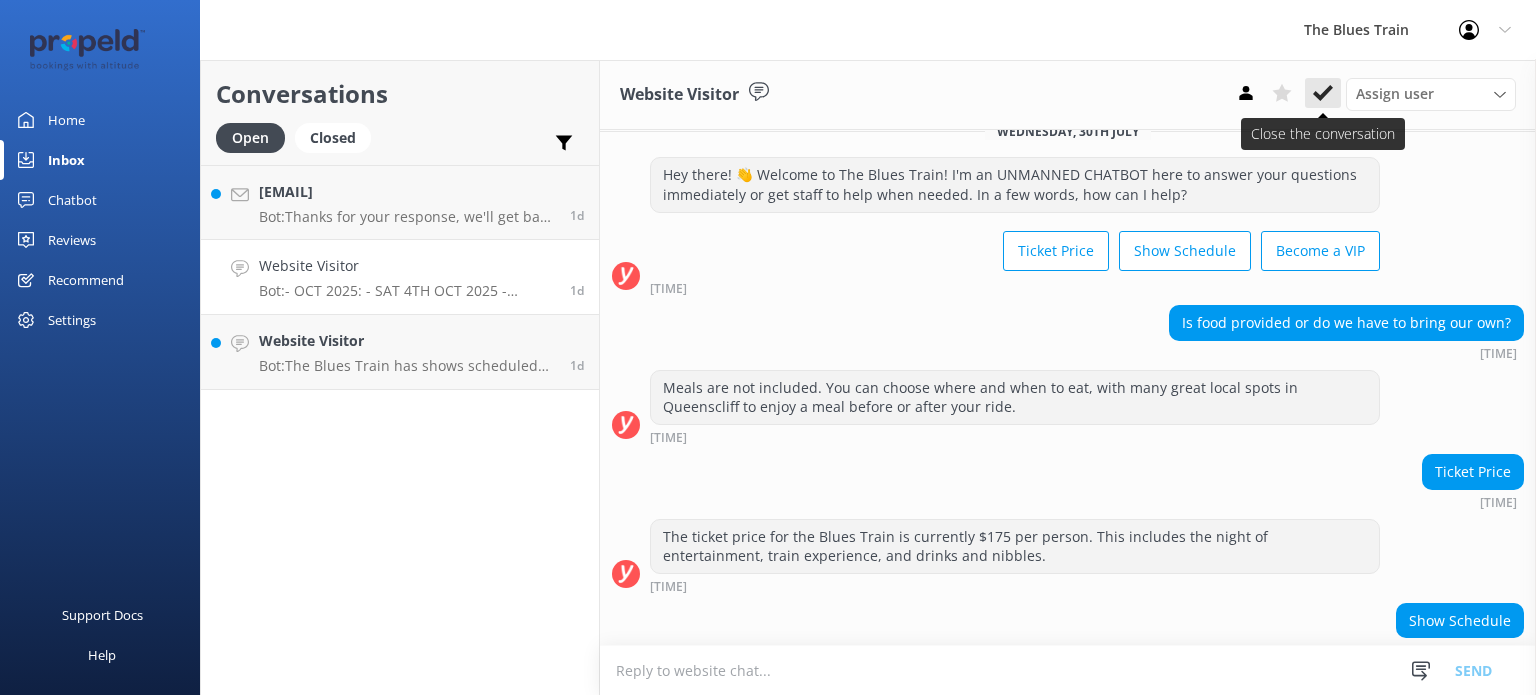 click at bounding box center (1323, 93) 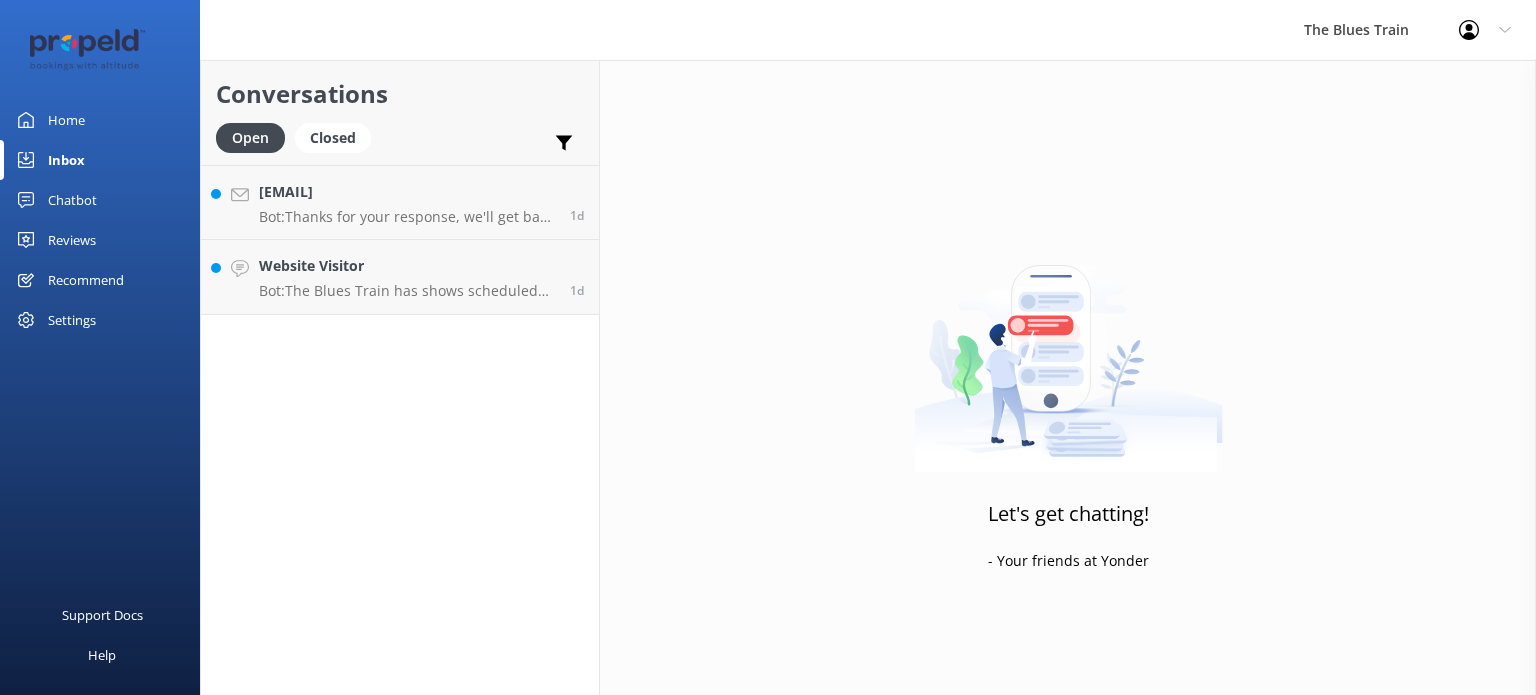 click on "Website Visitor Bot: The Blues Train has shows scheduled on the following dates:
- October 2025: Saturdays on the 4th, 11th, 18th, and 25th (evening)
- November 2025: Saturdays on the 1st (day), 8th (day), 15th (evening), 22nd (day), and 29th (evening)
- December 2025: Friday the 5th (evening), and Saturdays on the 6th and 13th (evening)
For bookings, please visit: https://www.thebluestrain.com.au/shows/." at bounding box center (407, 277) 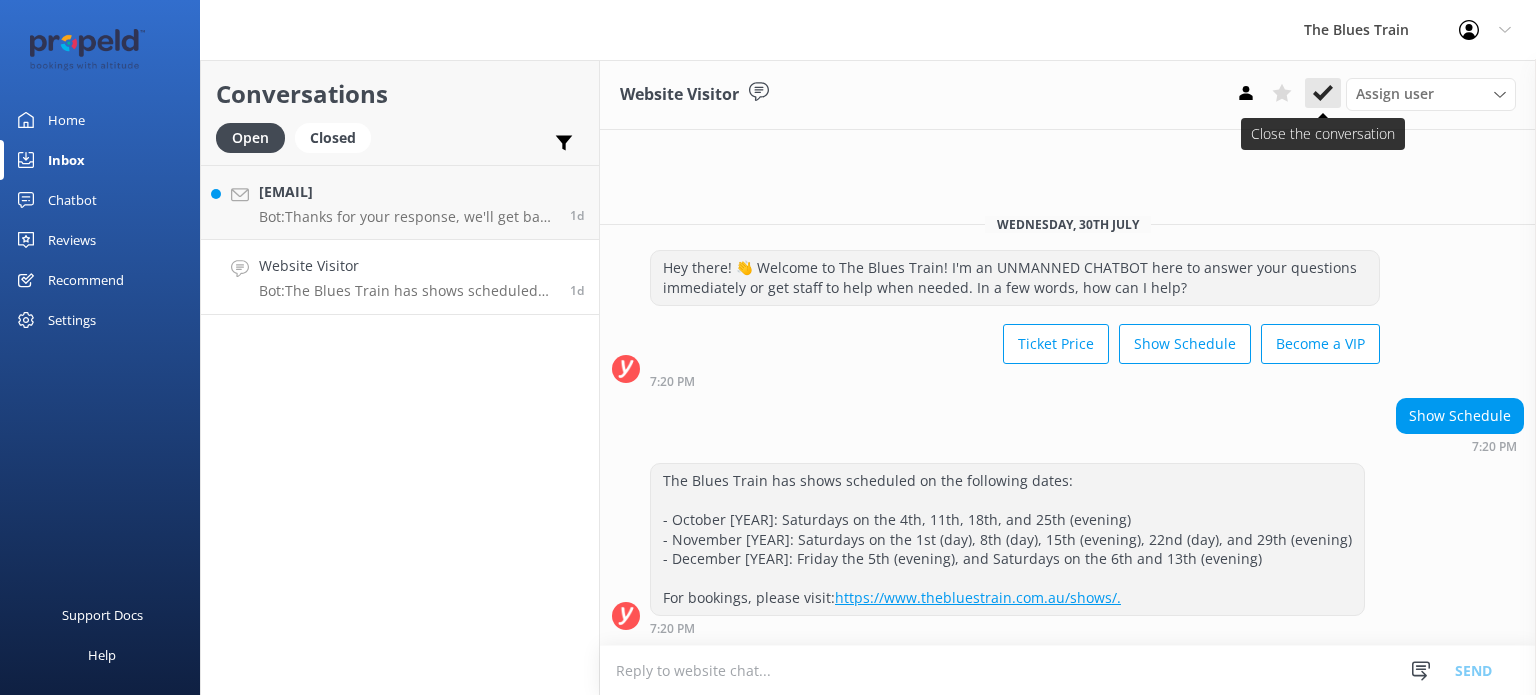 click at bounding box center (1323, 93) 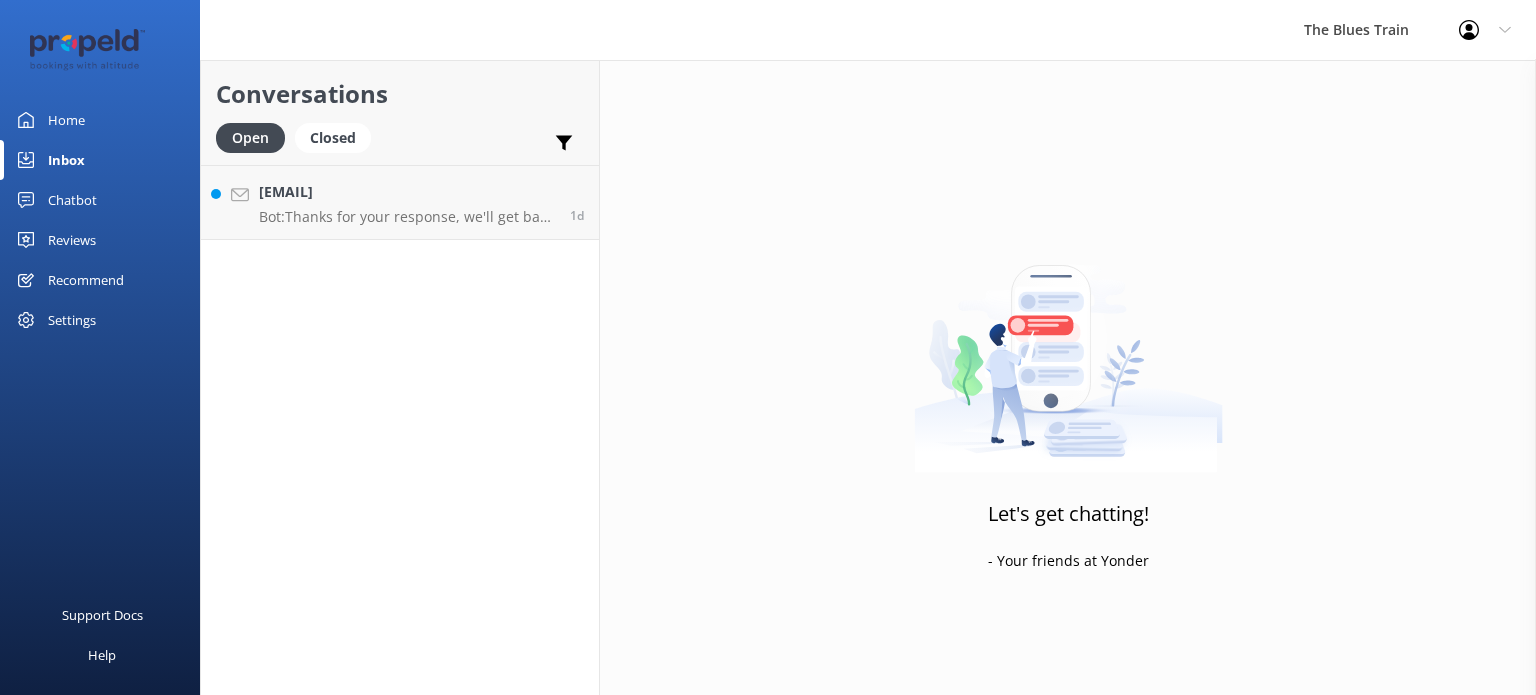 click on "Chatbot" at bounding box center [72, 200] 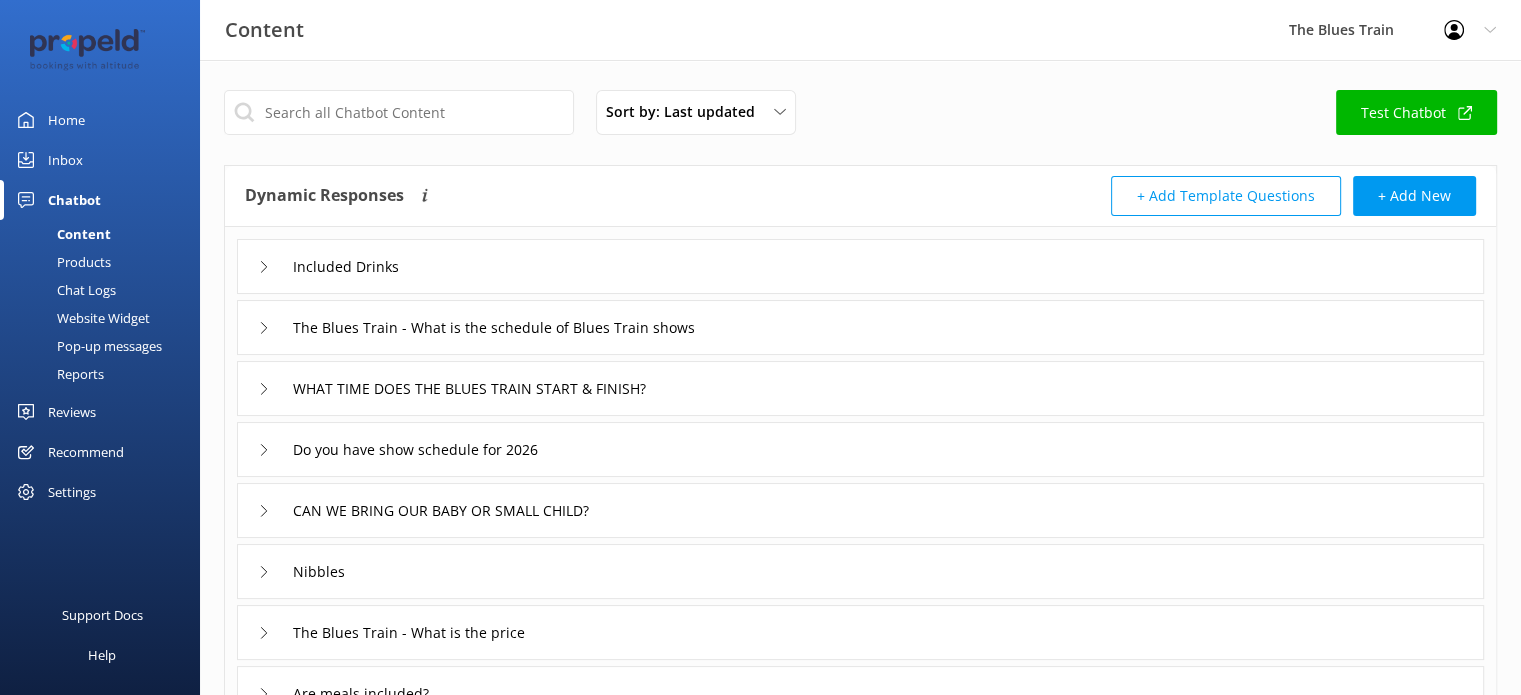 click on "Chat Logs" at bounding box center (64, 290) 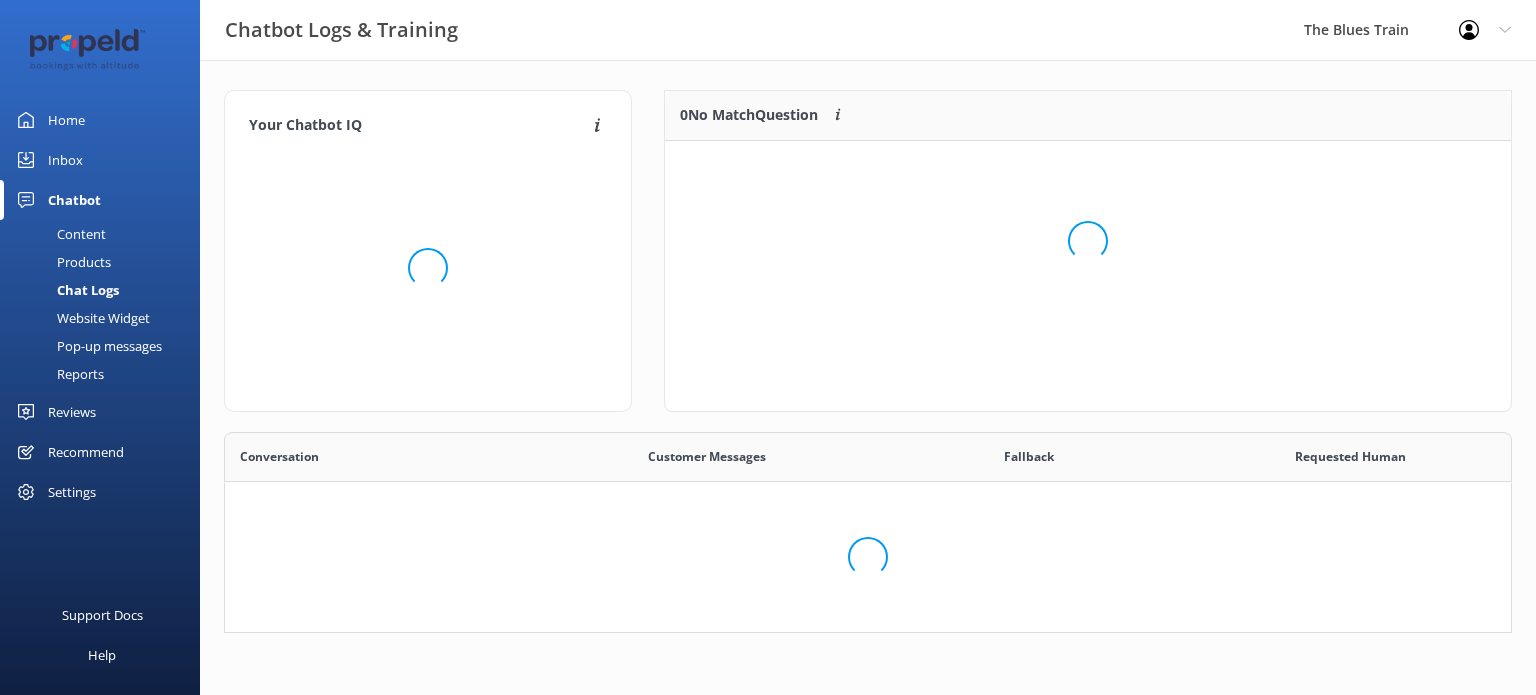 scroll, scrollTop: 16, scrollLeft: 16, axis: both 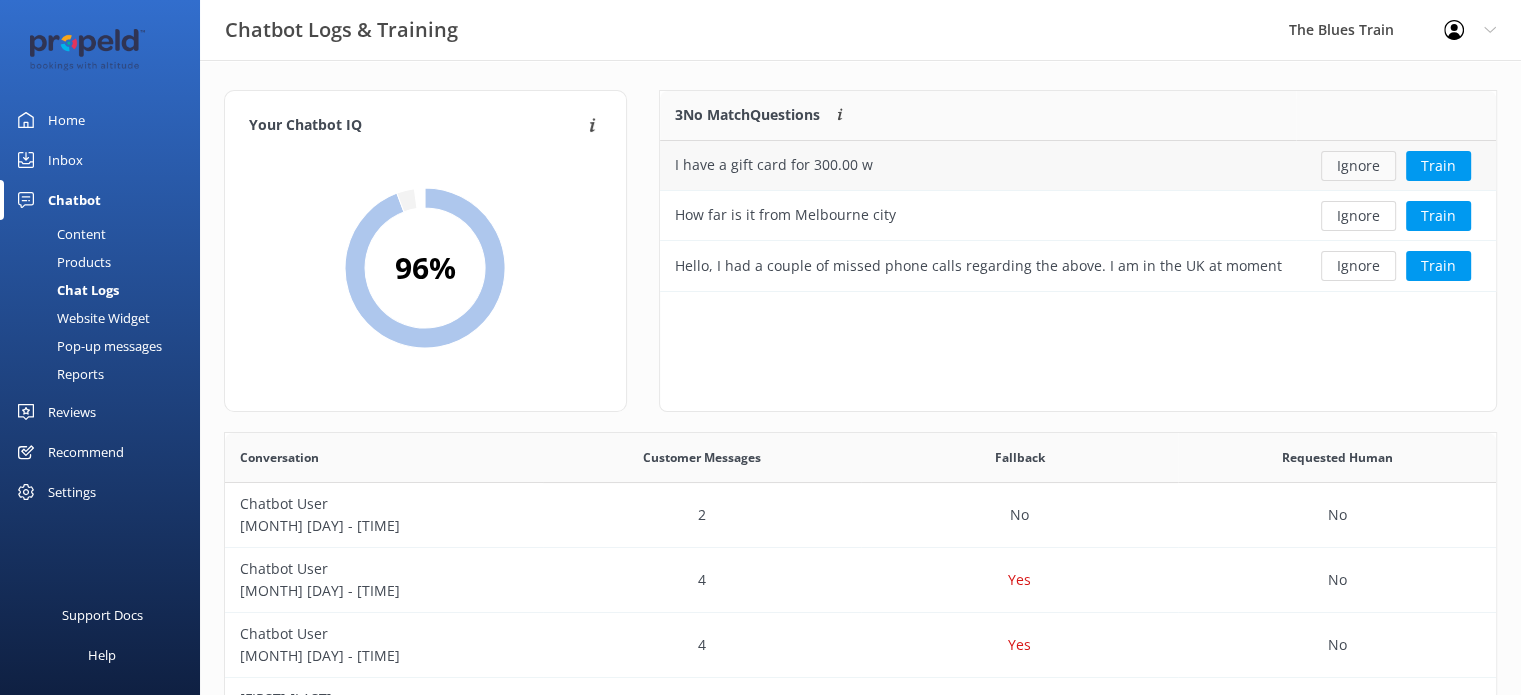 click on "Ignore" at bounding box center [1358, 166] 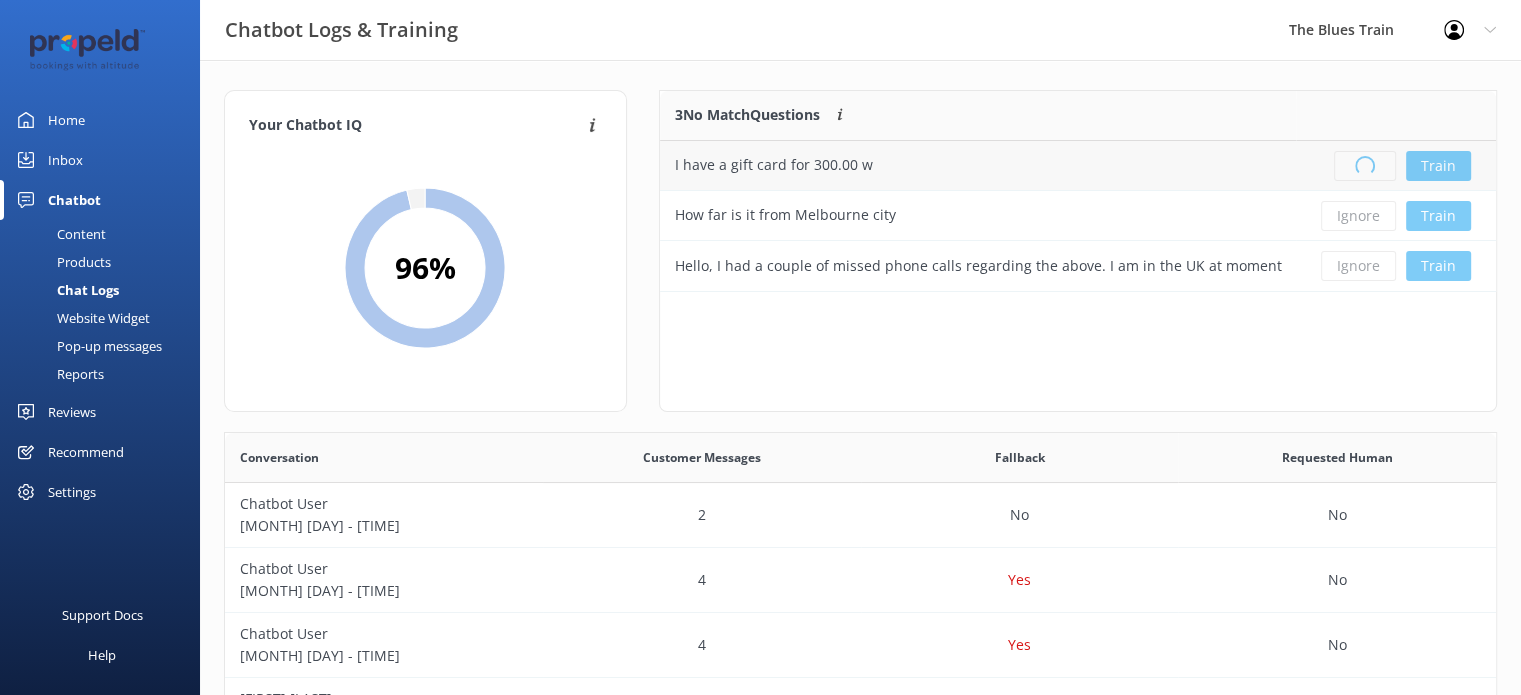 scroll, scrollTop: 16, scrollLeft: 16, axis: both 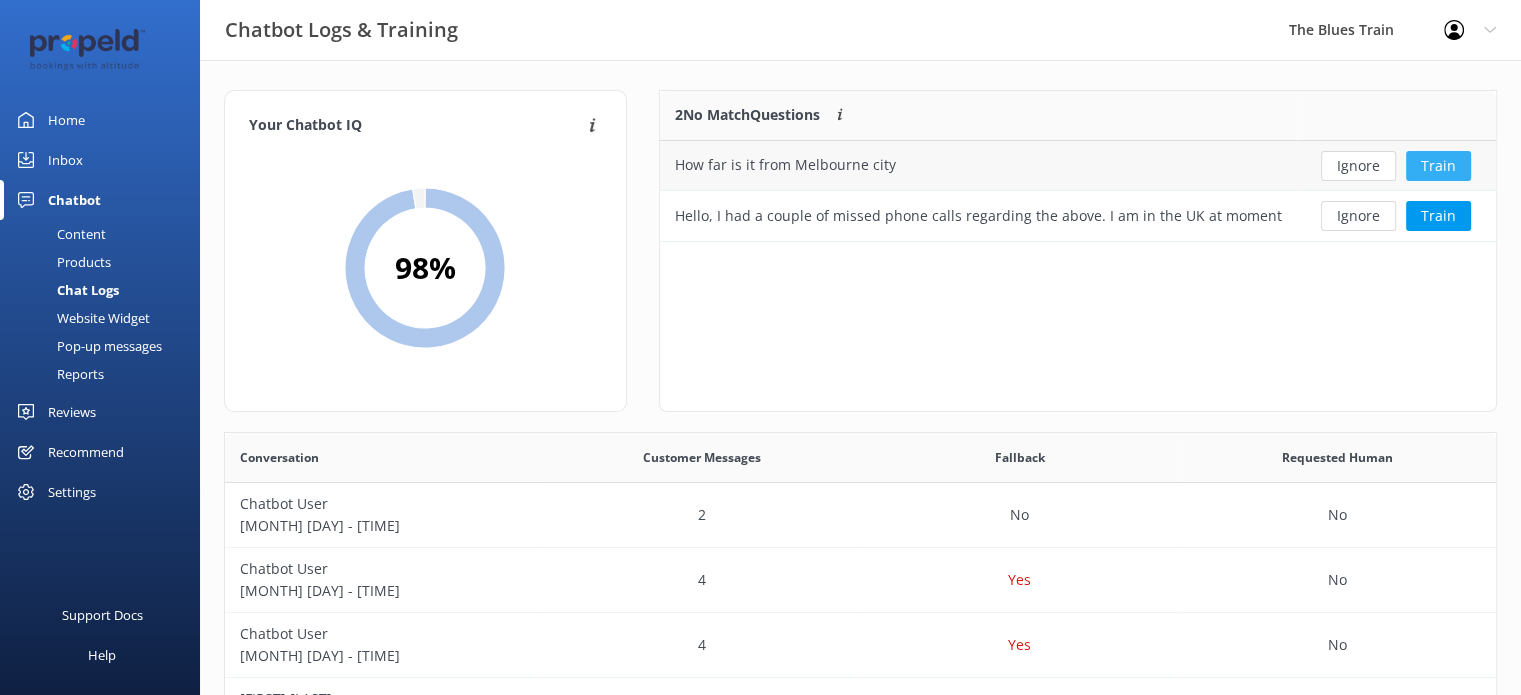 click on "Train" at bounding box center [1438, 166] 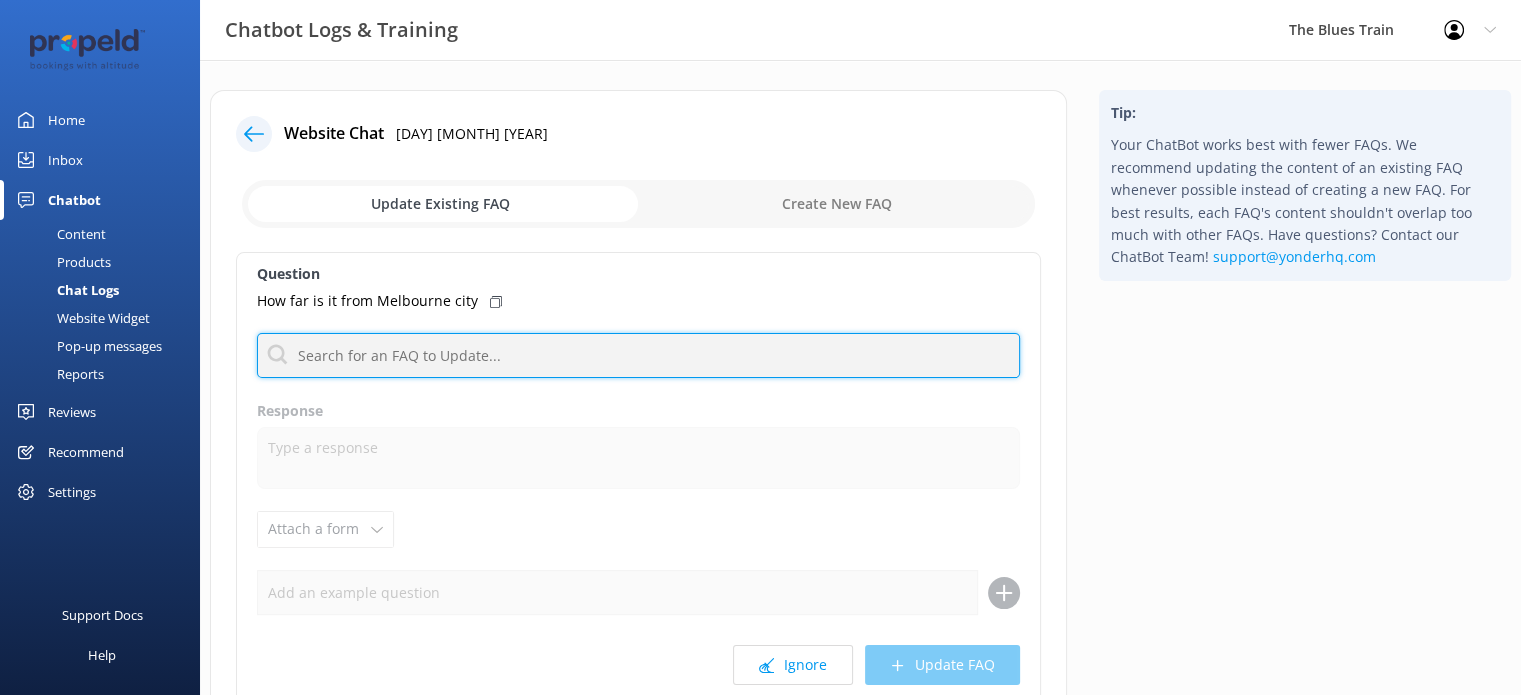 click at bounding box center [638, 355] 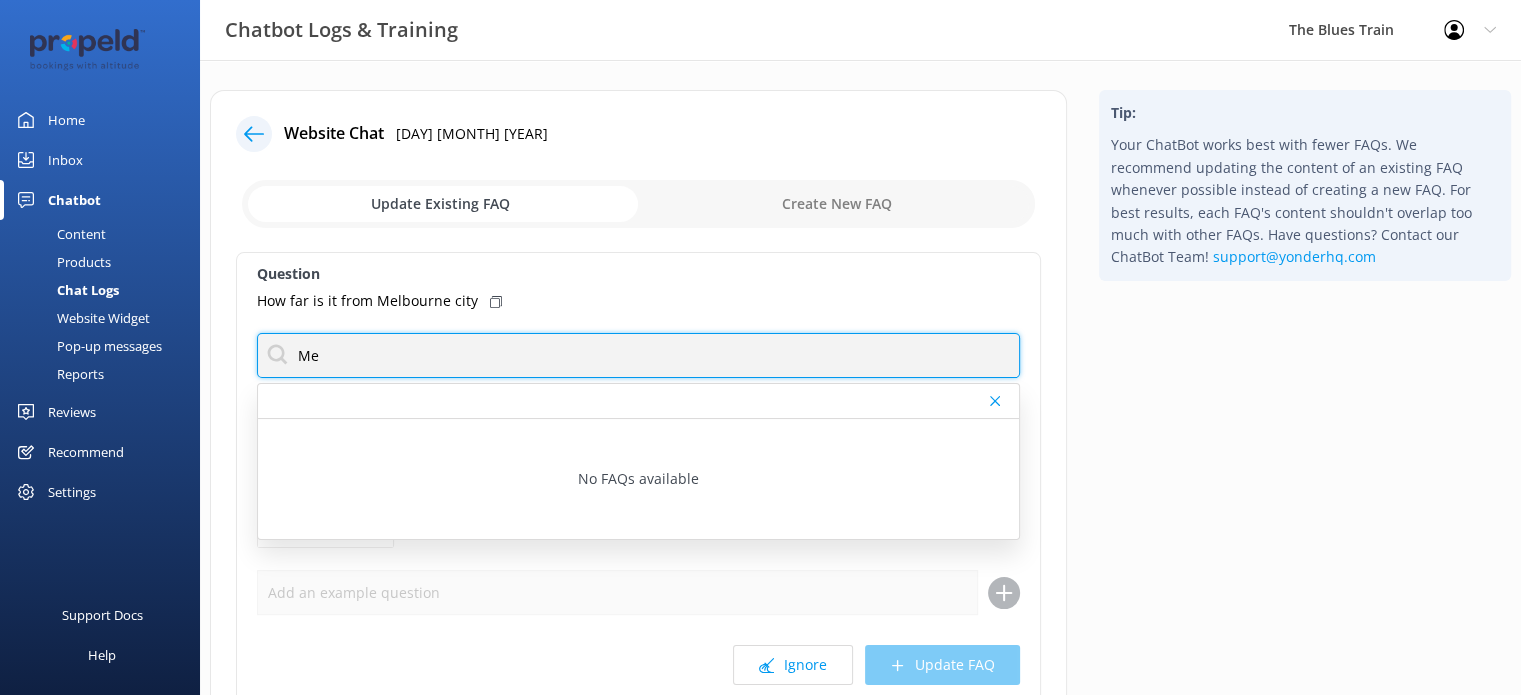 type on "M" 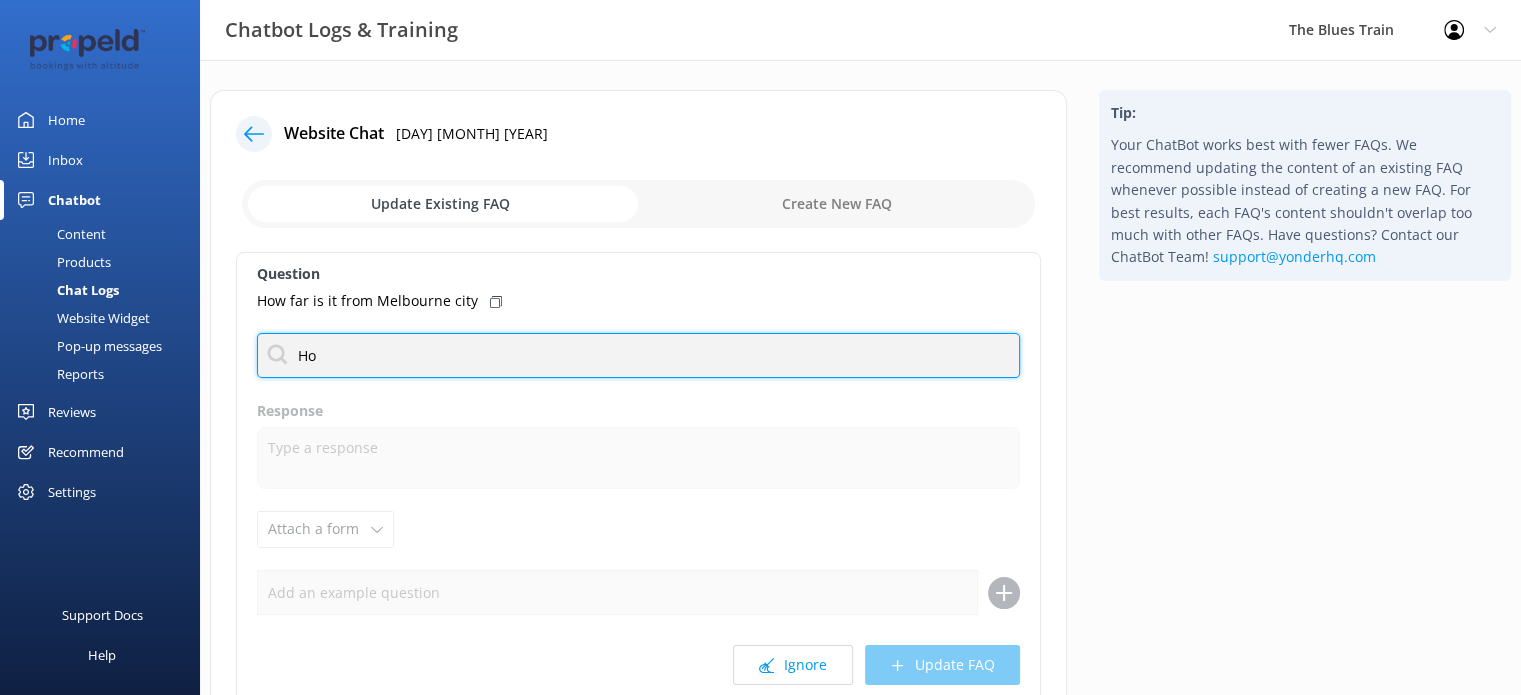 type on "H" 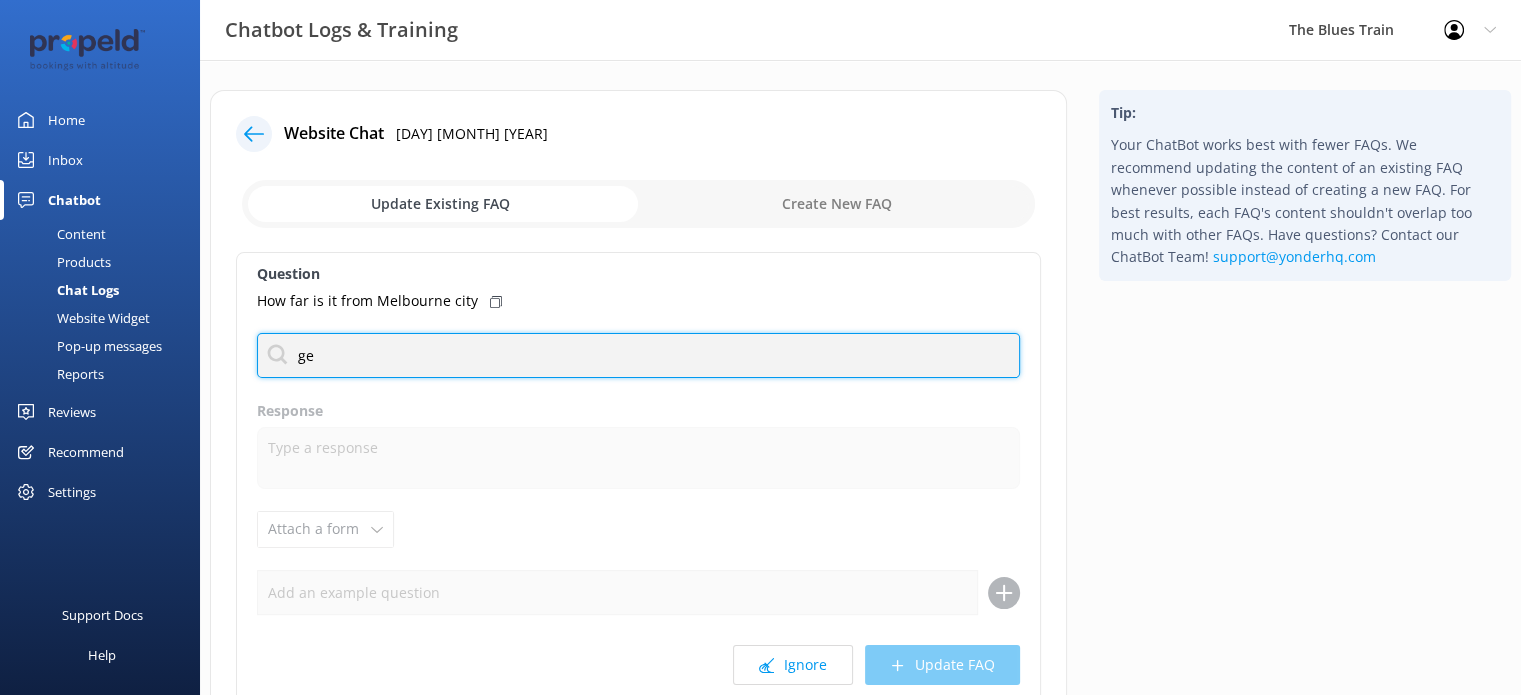 type on "g" 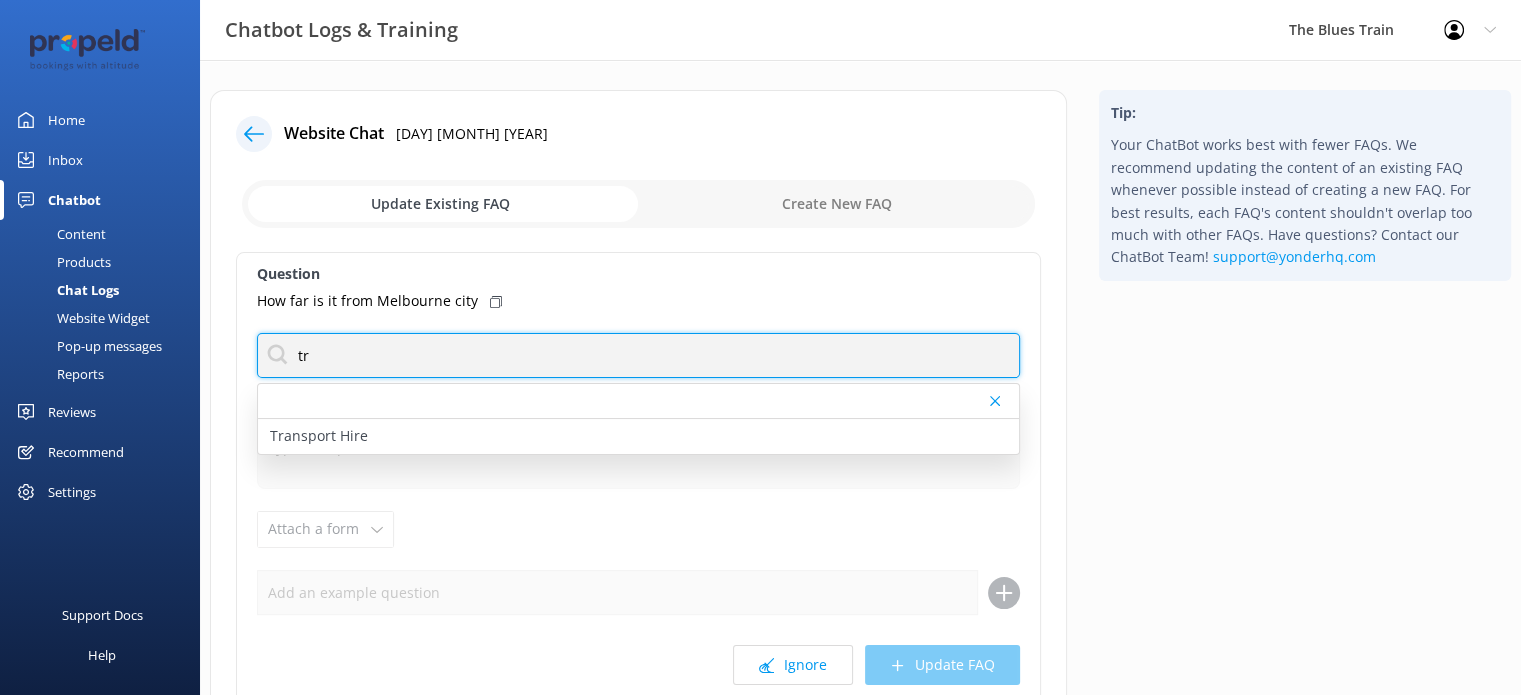 type on "t" 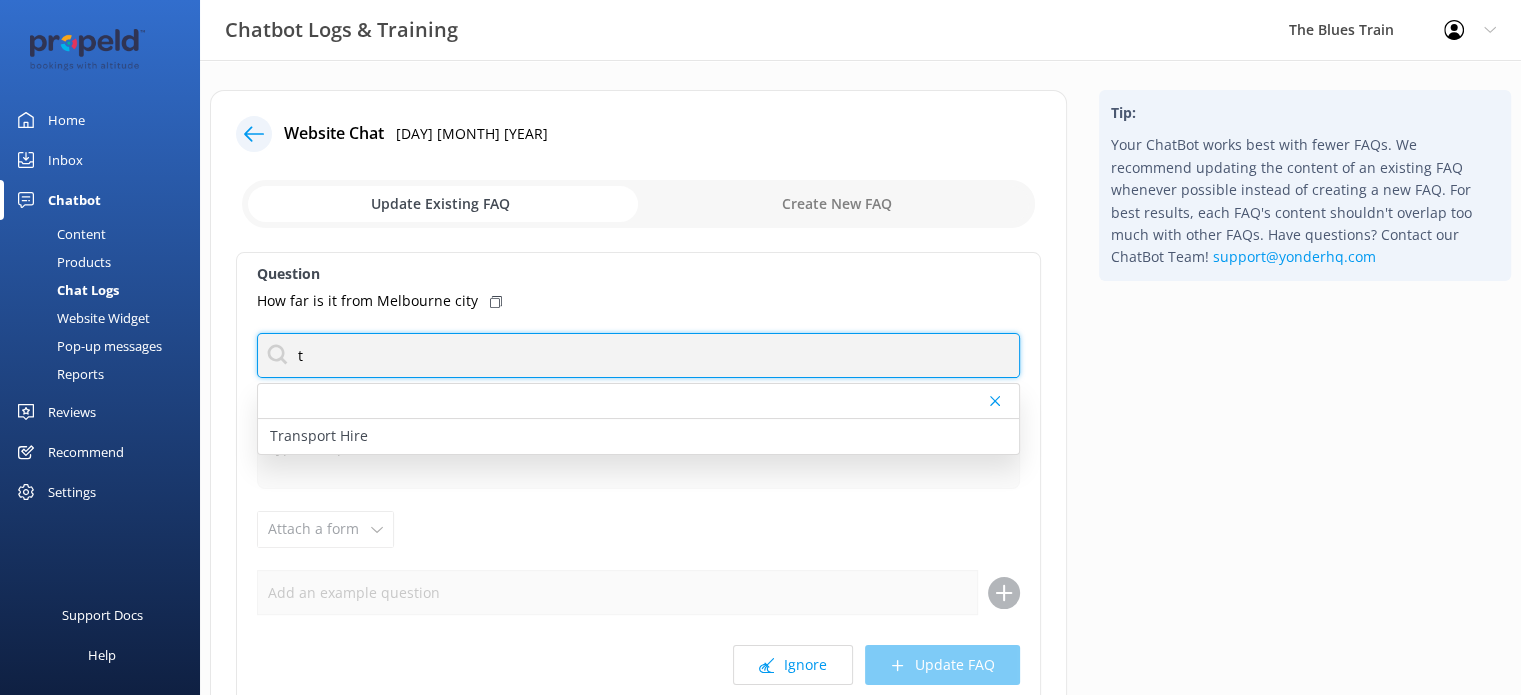 type 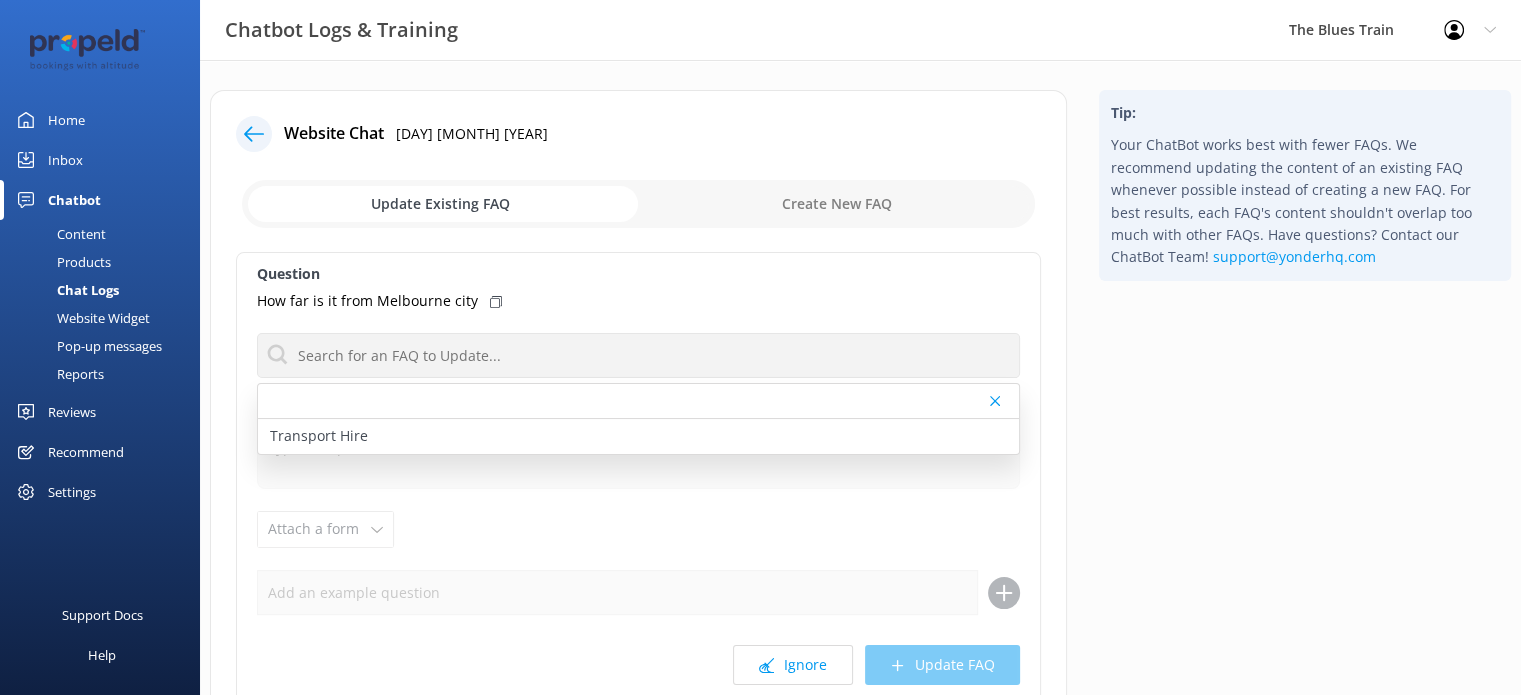 click at bounding box center [638, 204] 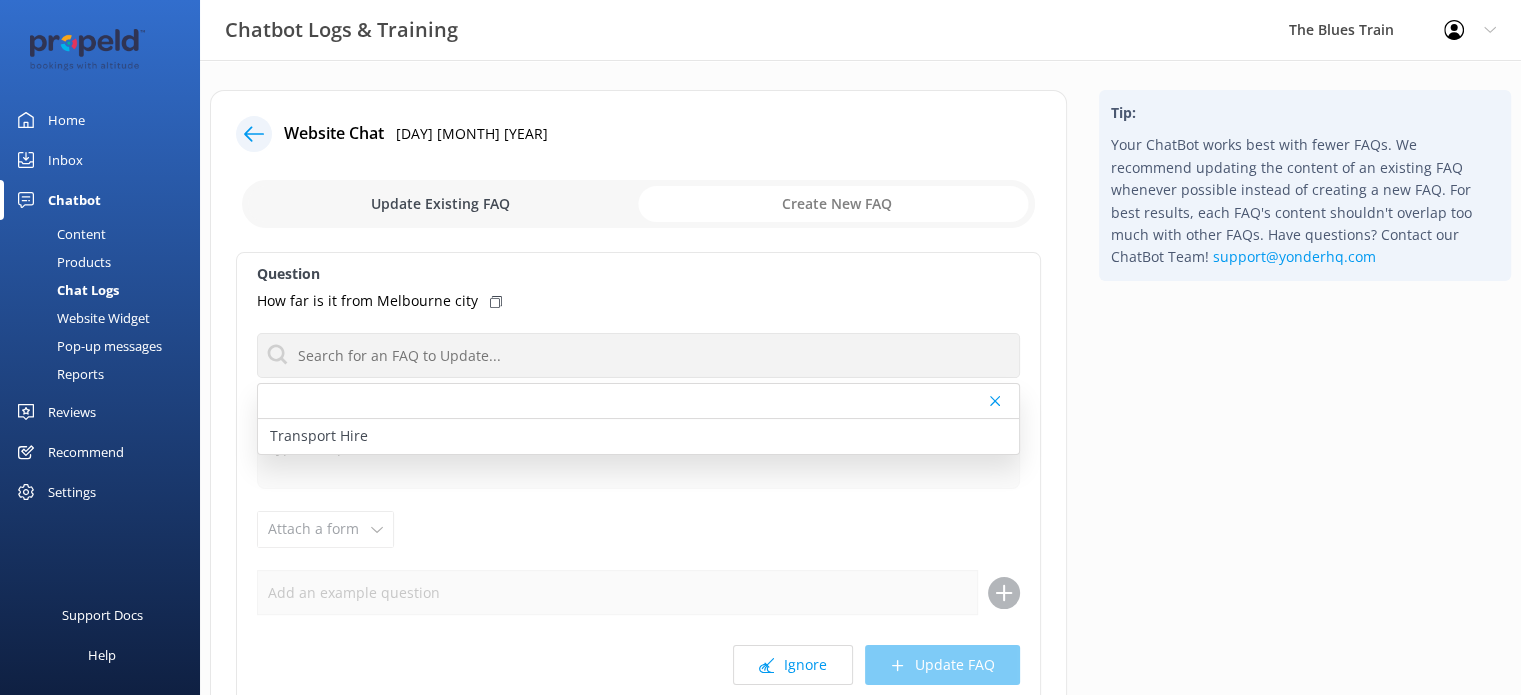 checkbox on "true" 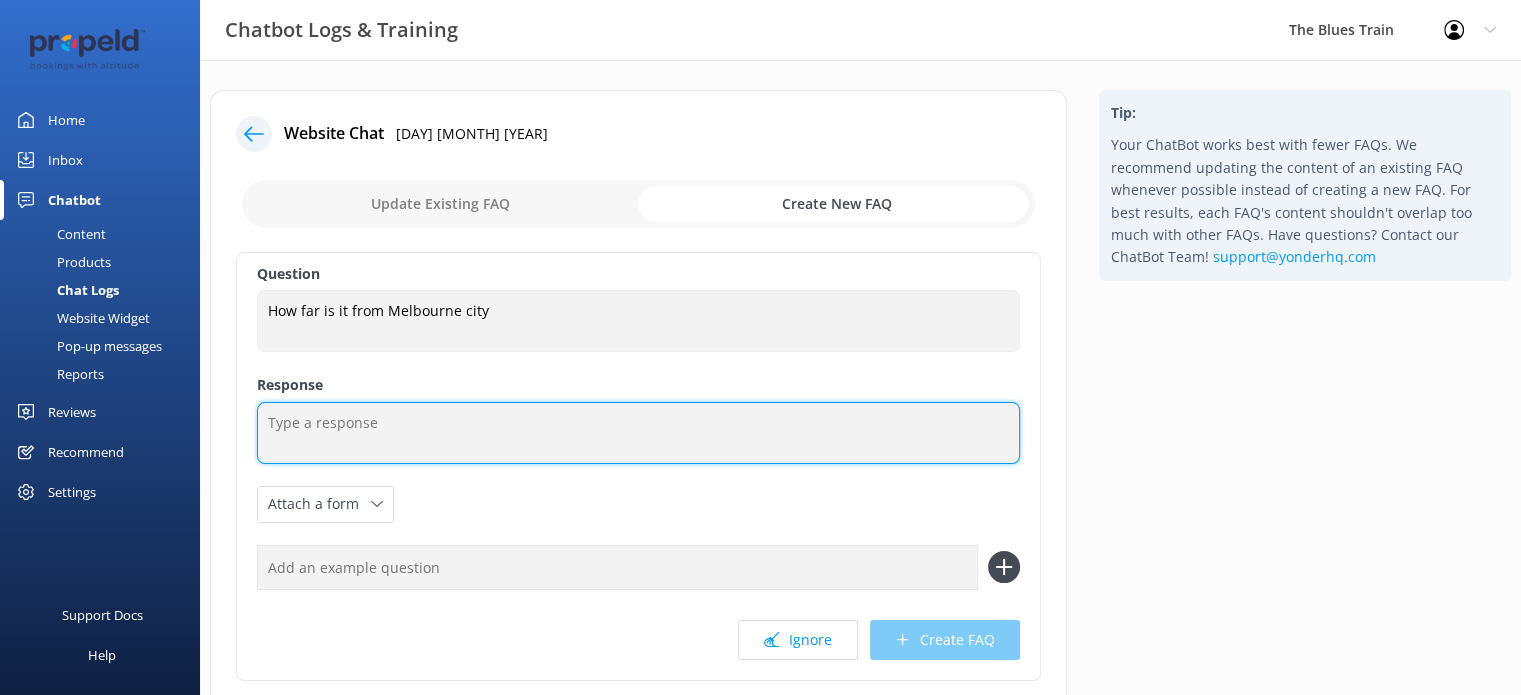 click at bounding box center [638, 433] 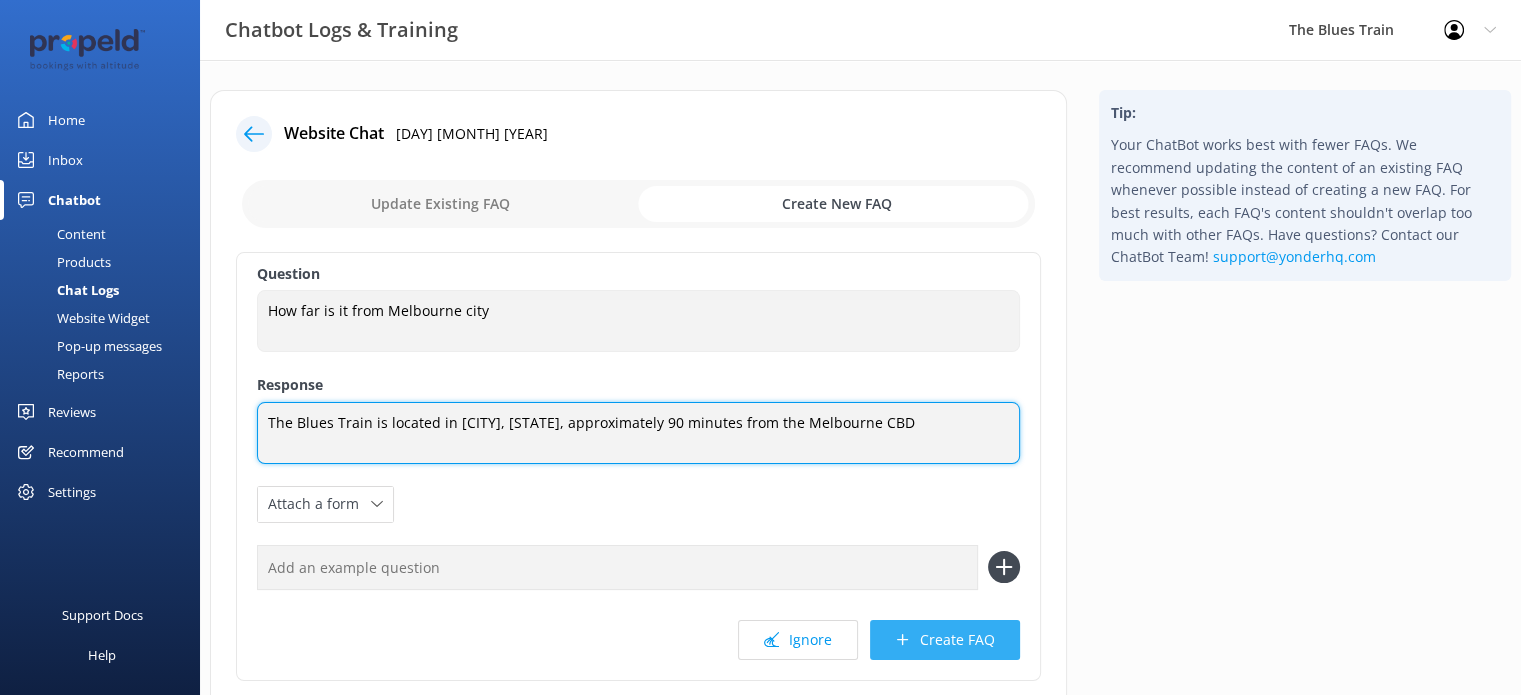 type on "The Blues Train is located in [CITY], [STATE], approximately 90 minutes from the Melbourne CBD" 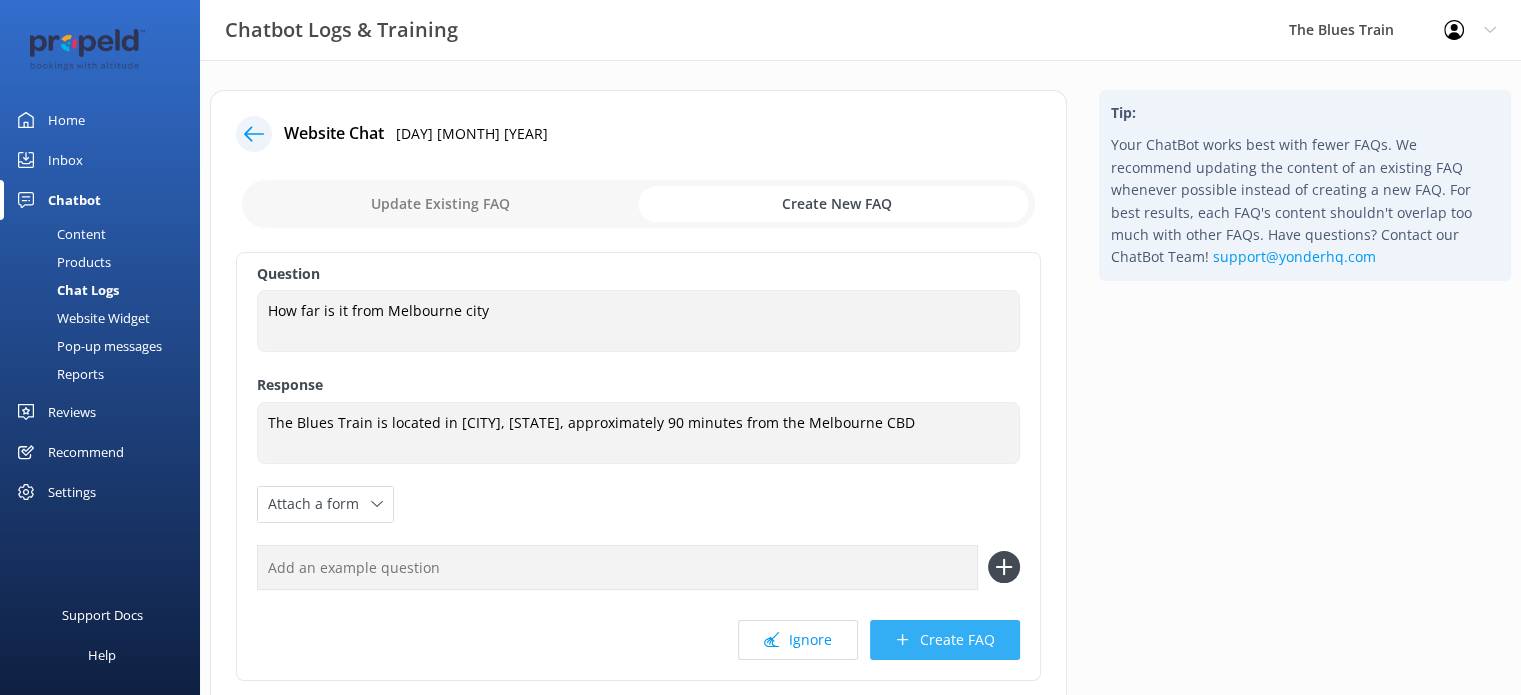 click on "Create FAQ" at bounding box center [945, 640] 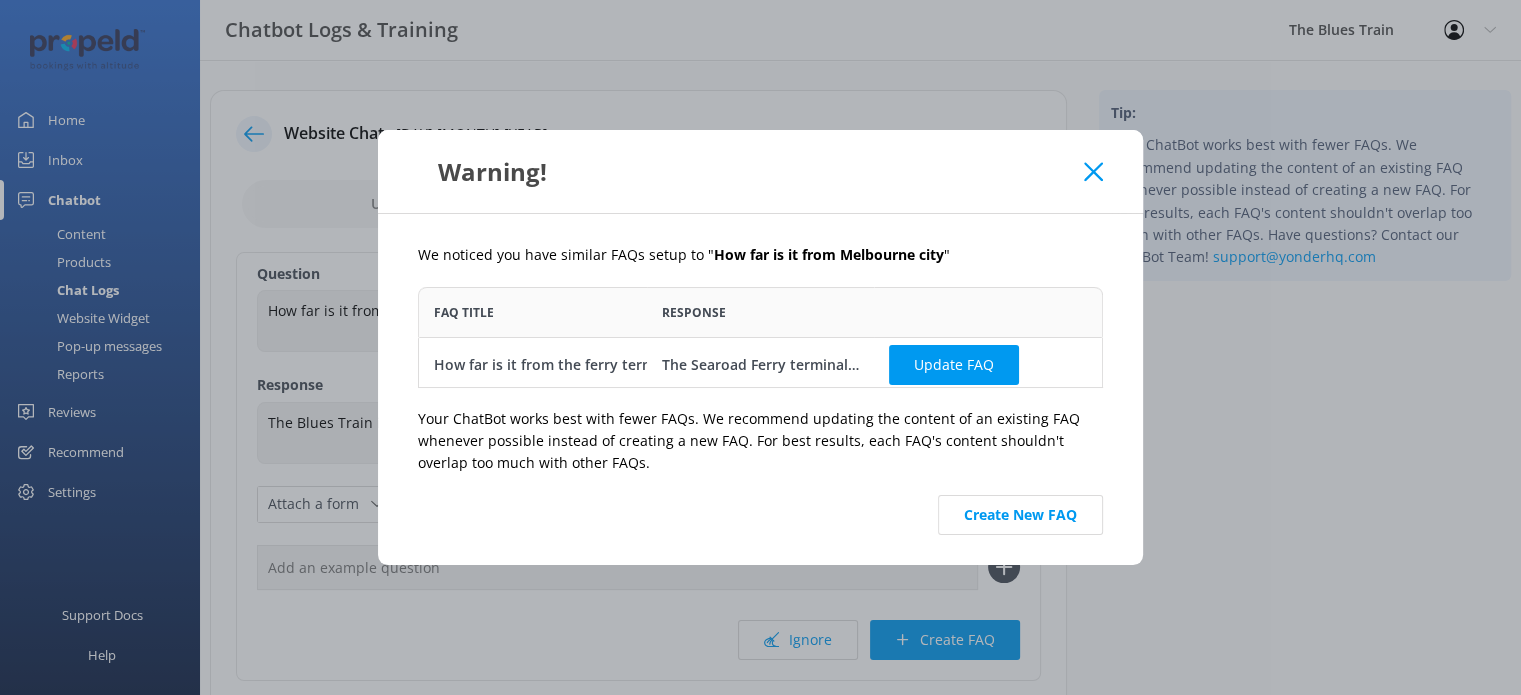 scroll, scrollTop: 16, scrollLeft: 16, axis: both 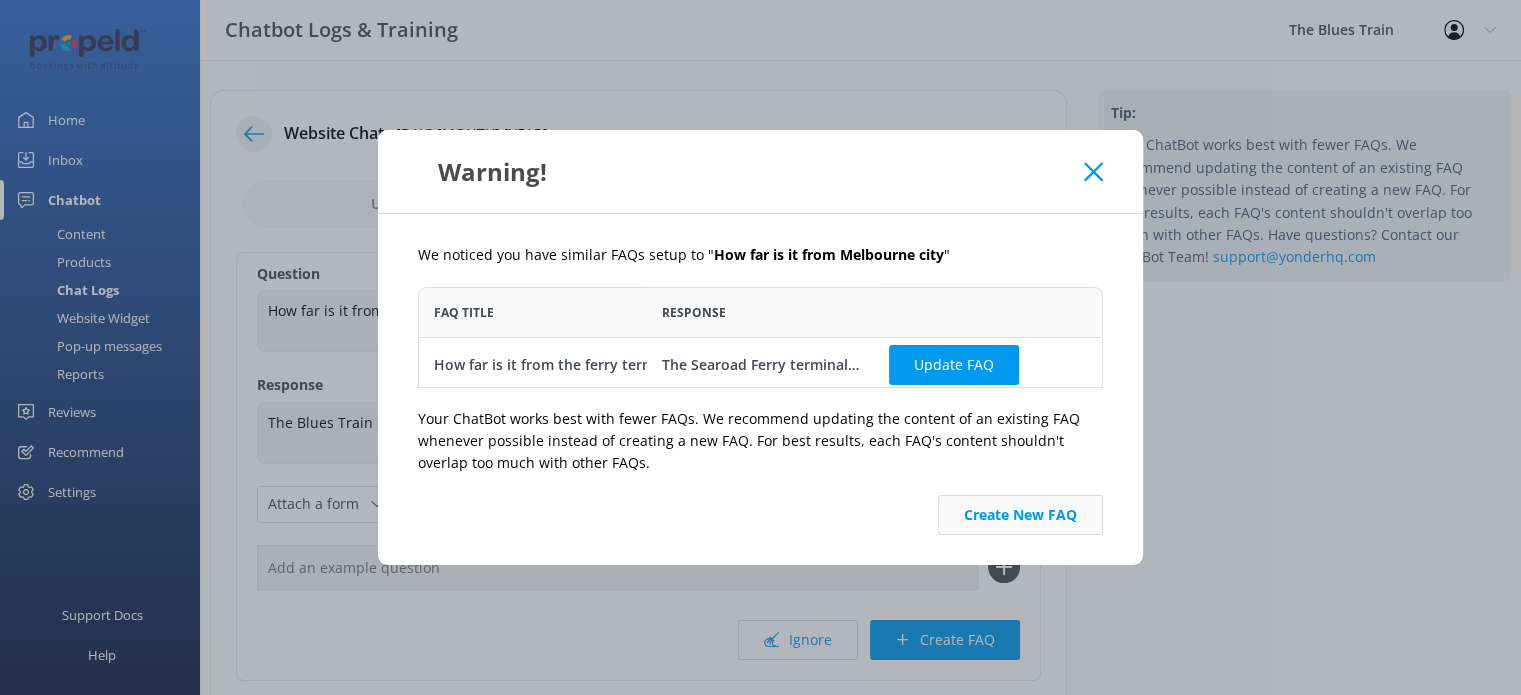 click on "Create New FAQ" at bounding box center (1020, 515) 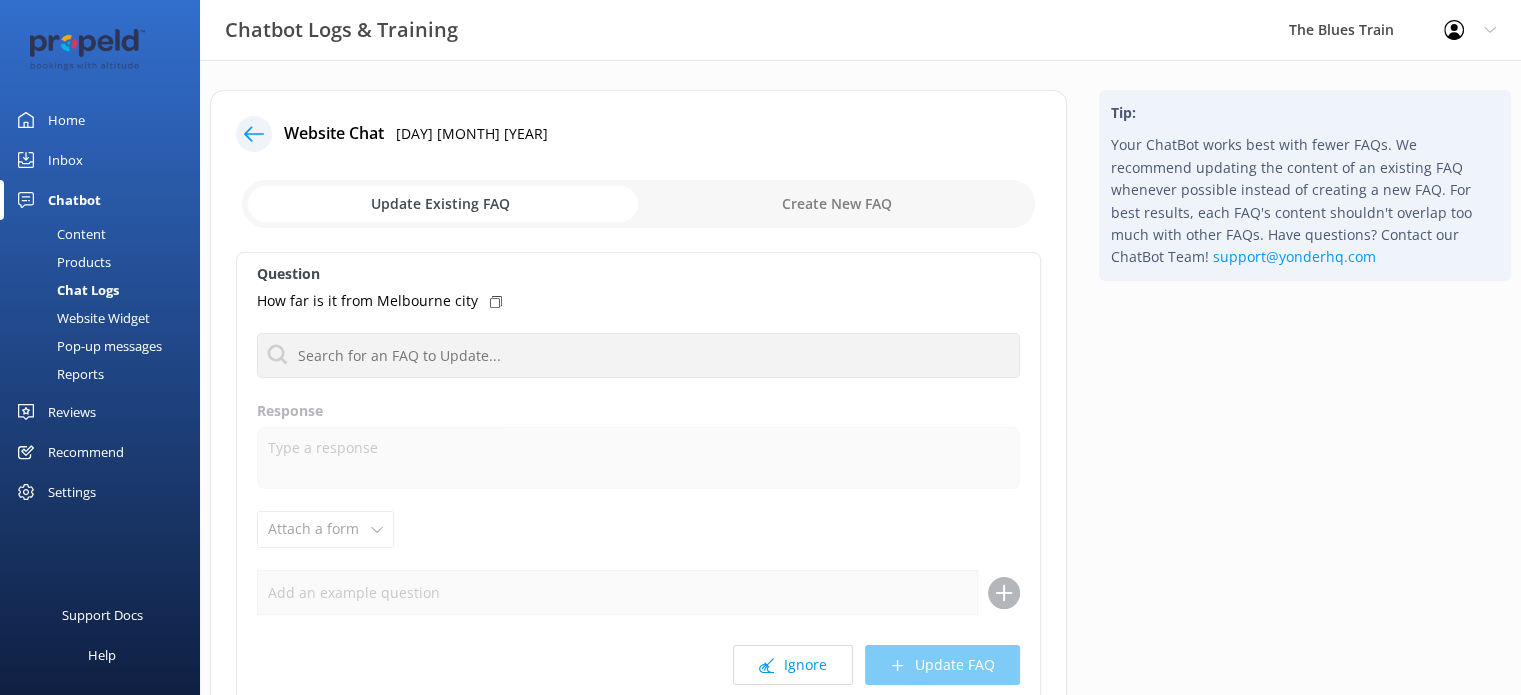 click on "Inbox" at bounding box center (100, 160) 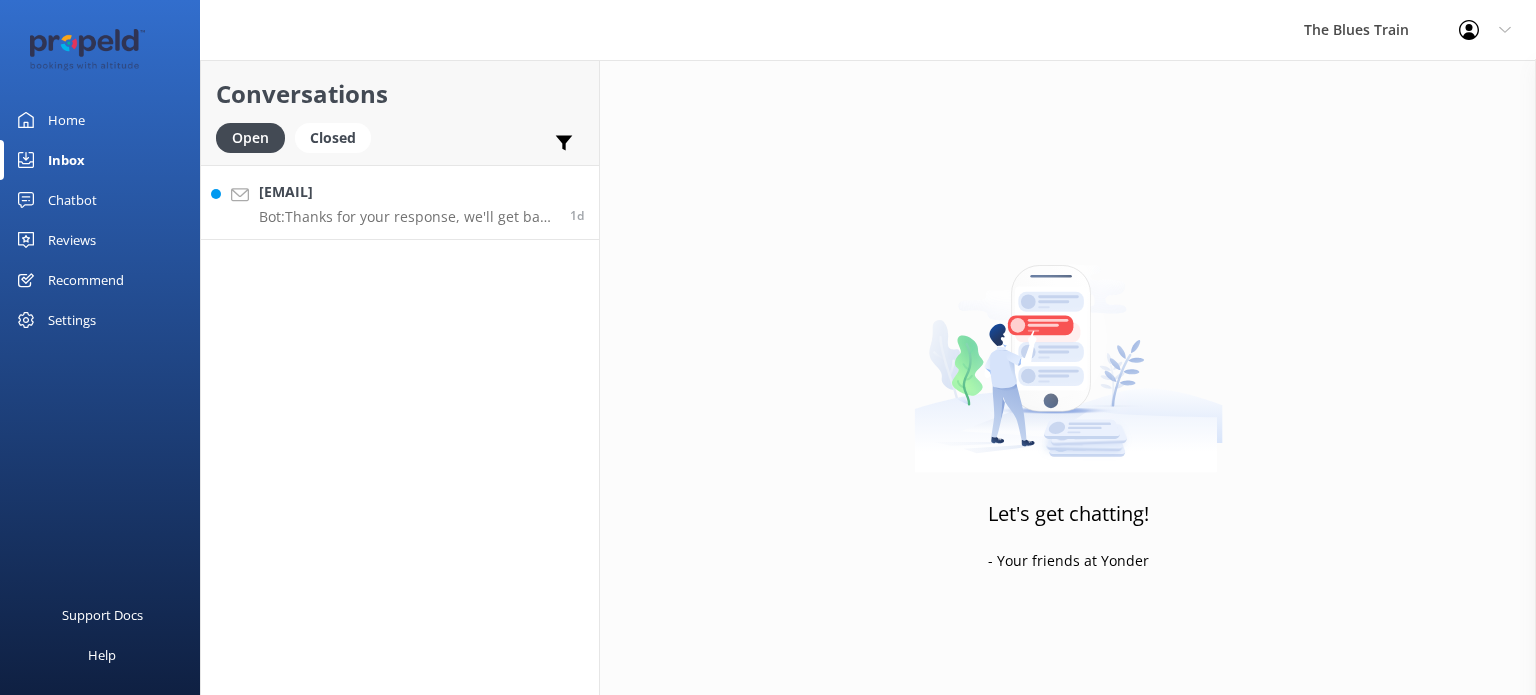 click on "Bot:  Thanks for your response, we'll get back to you as soon as we can during opening hours." at bounding box center (407, 217) 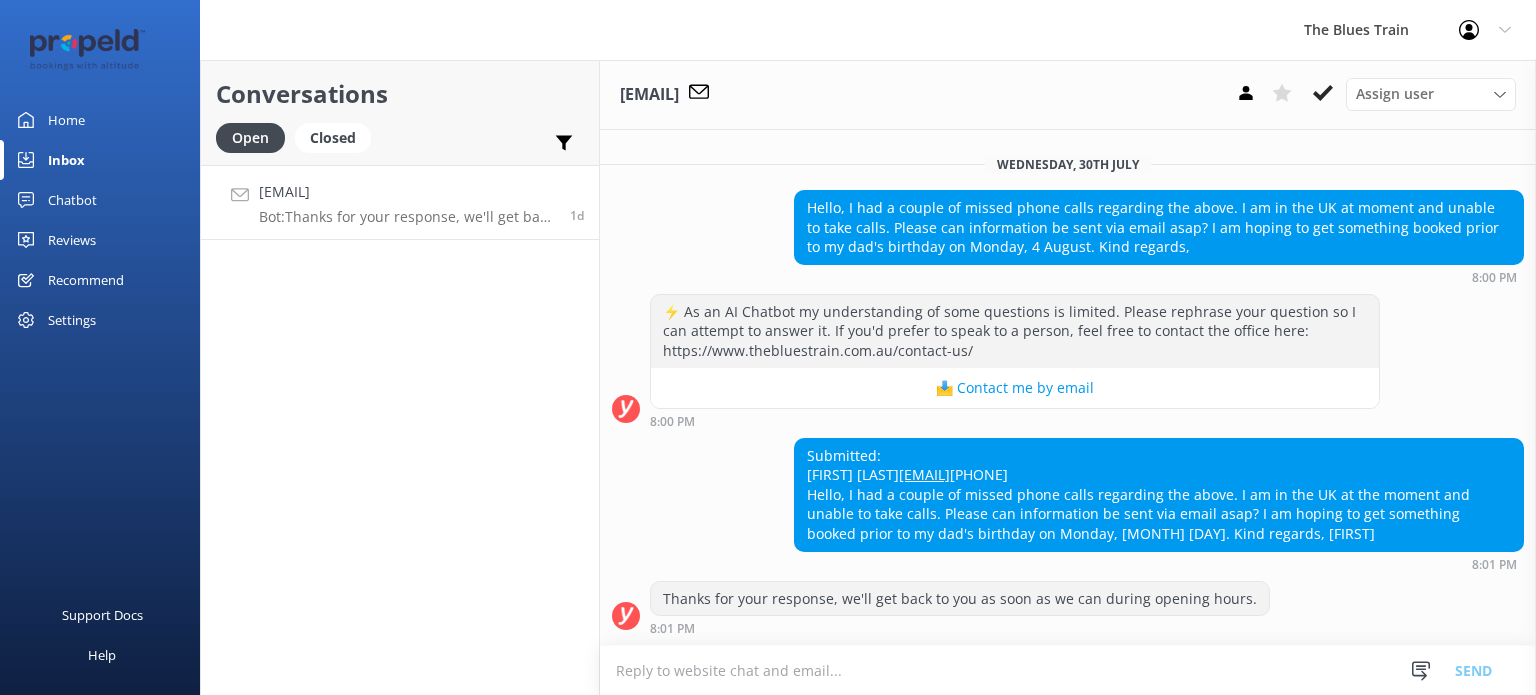 scroll, scrollTop: 1349, scrollLeft: 0, axis: vertical 